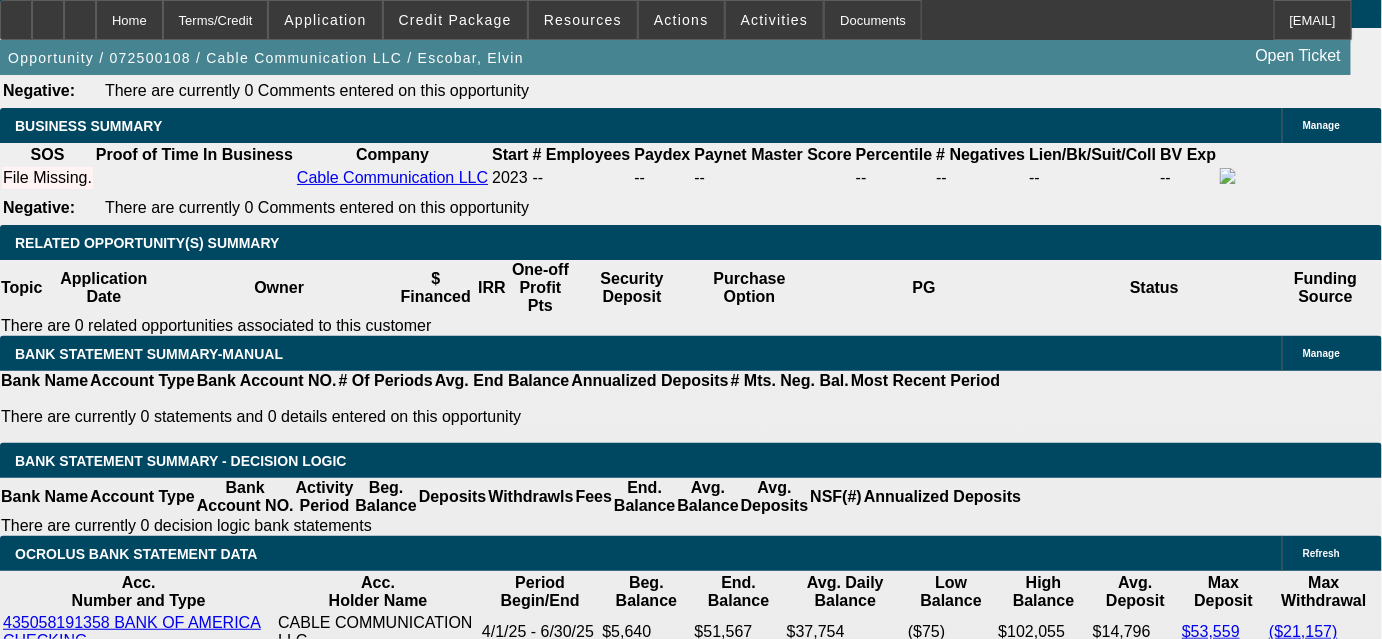 scroll, scrollTop: 3272, scrollLeft: 0, axis: vertical 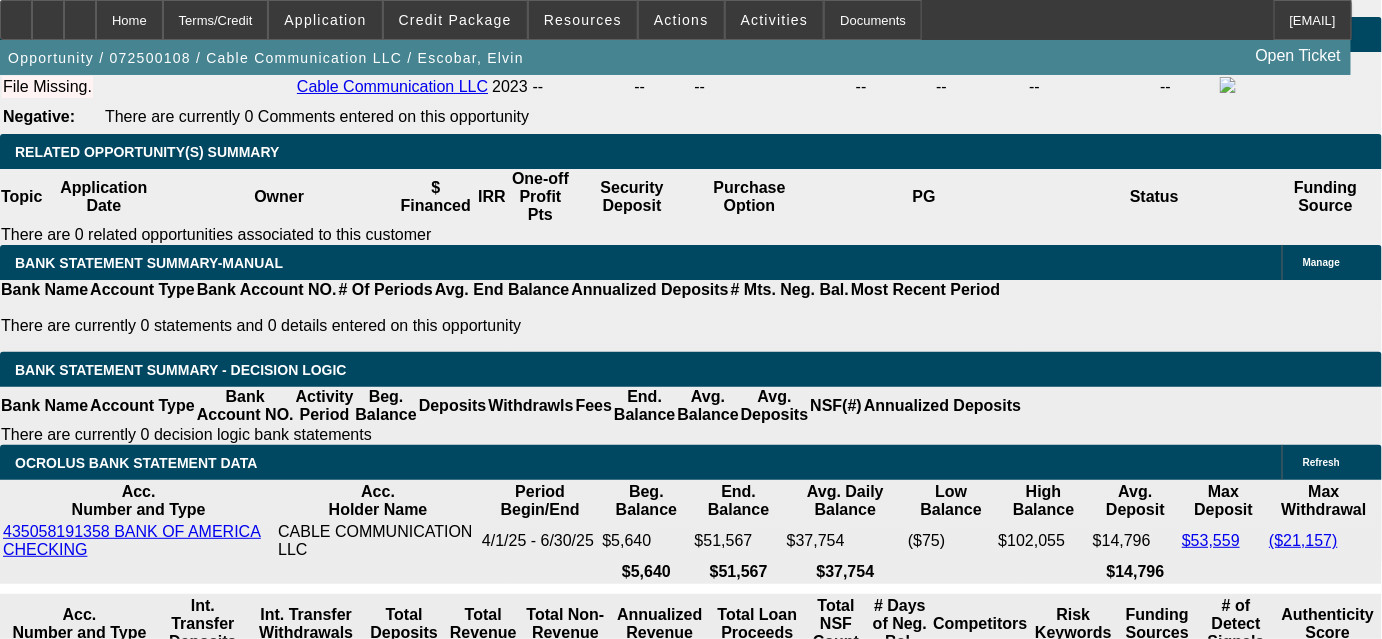 drag, startPoint x: 302, startPoint y: 367, endPoint x: 401, endPoint y: 365, distance: 99.0202 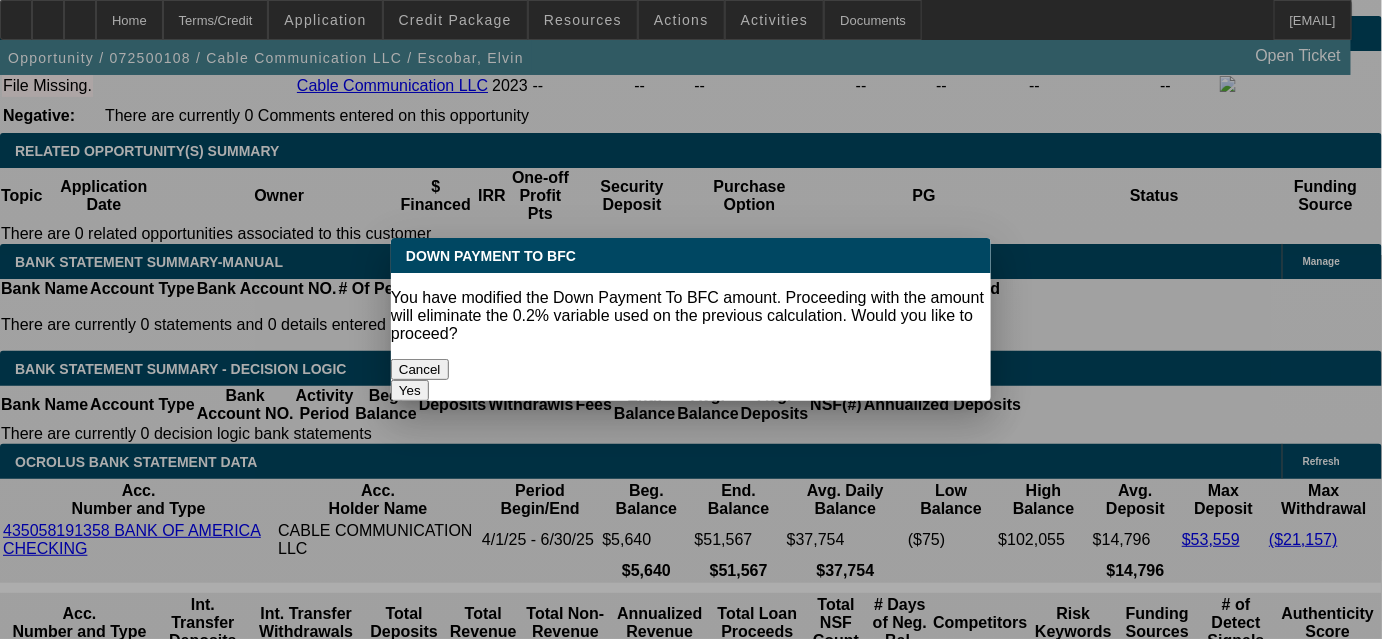 click on "Yes" at bounding box center [410, 390] 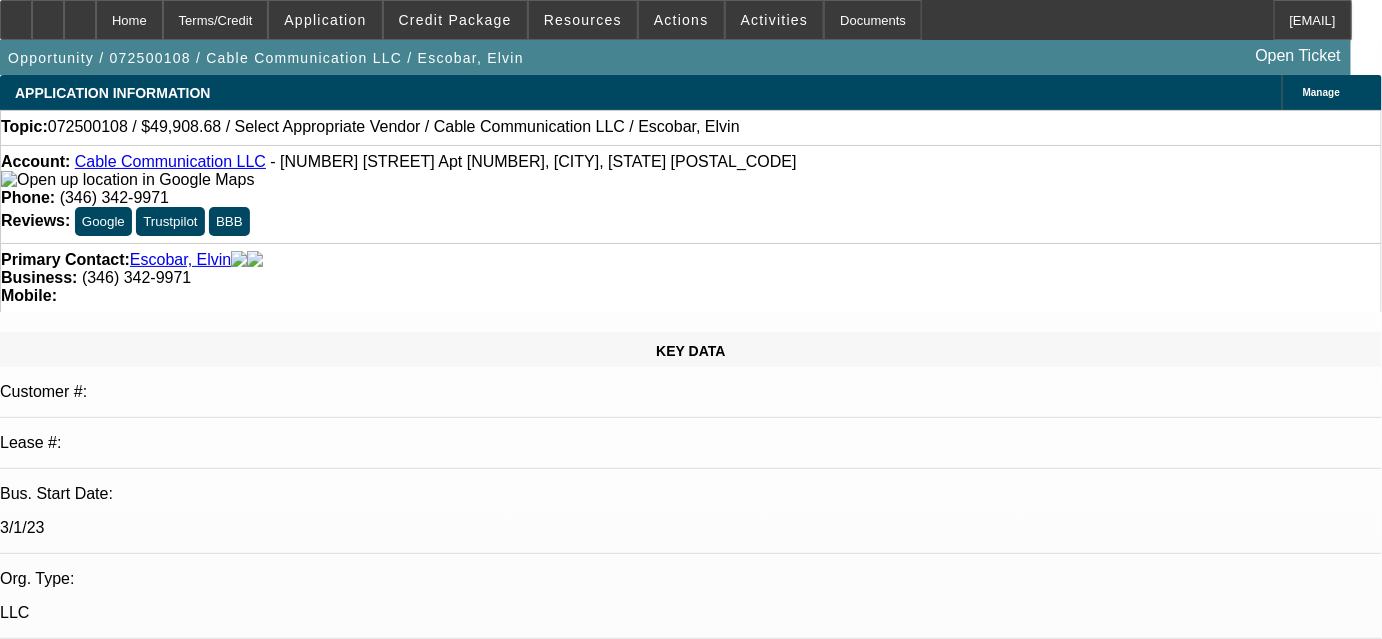 scroll, scrollTop: 3272, scrollLeft: 0, axis: vertical 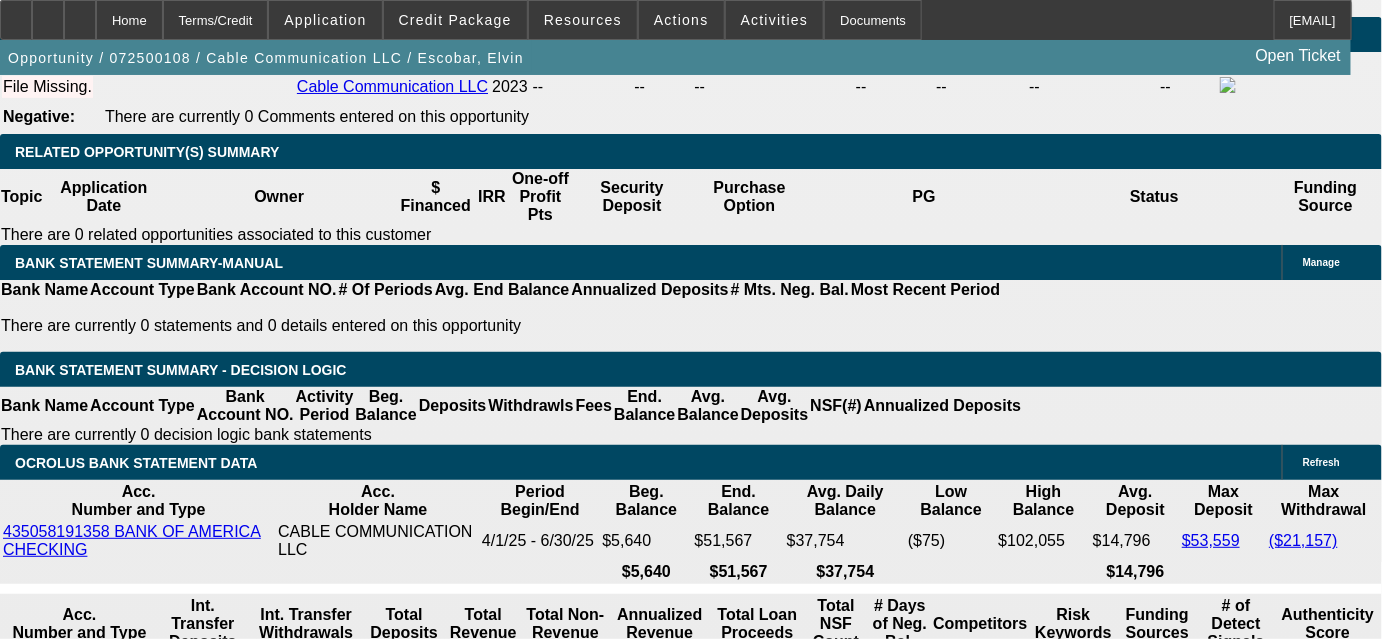 click on "5% 10% 15% 20% $" at bounding box center (506, 1920) 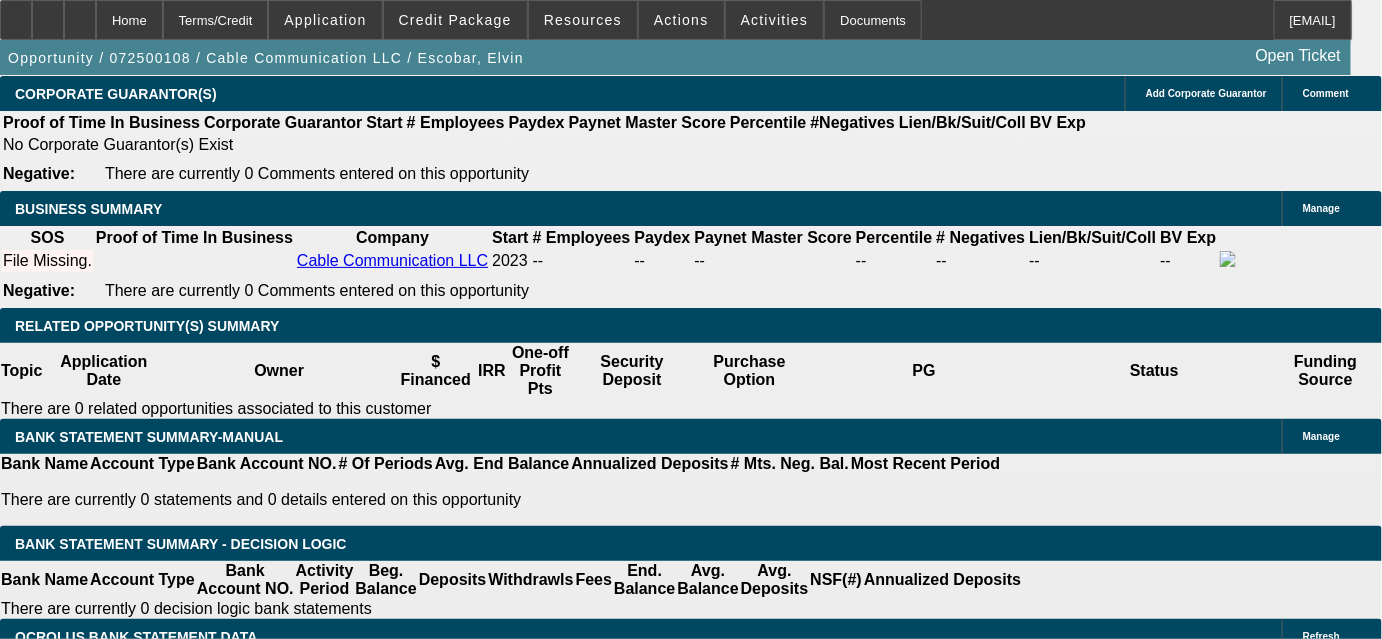 scroll, scrollTop: 3090, scrollLeft: 0, axis: vertical 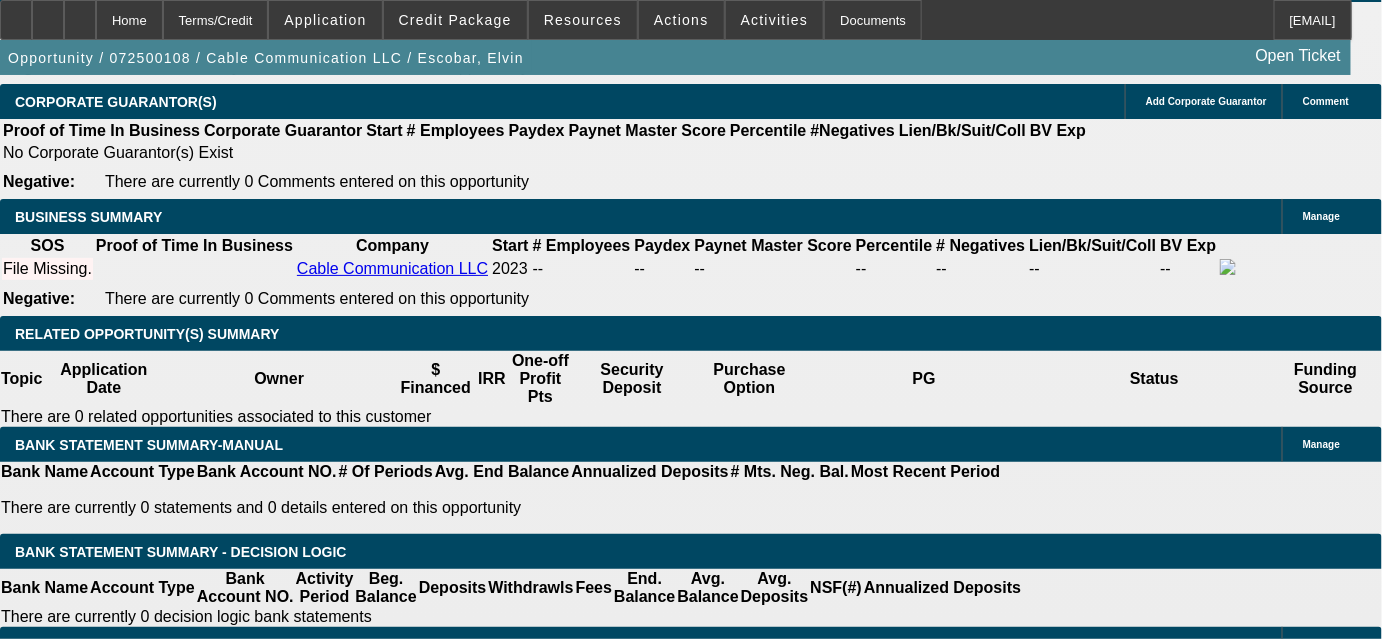drag, startPoint x: 293, startPoint y: 542, endPoint x: 416, endPoint y: 546, distance: 123.065025 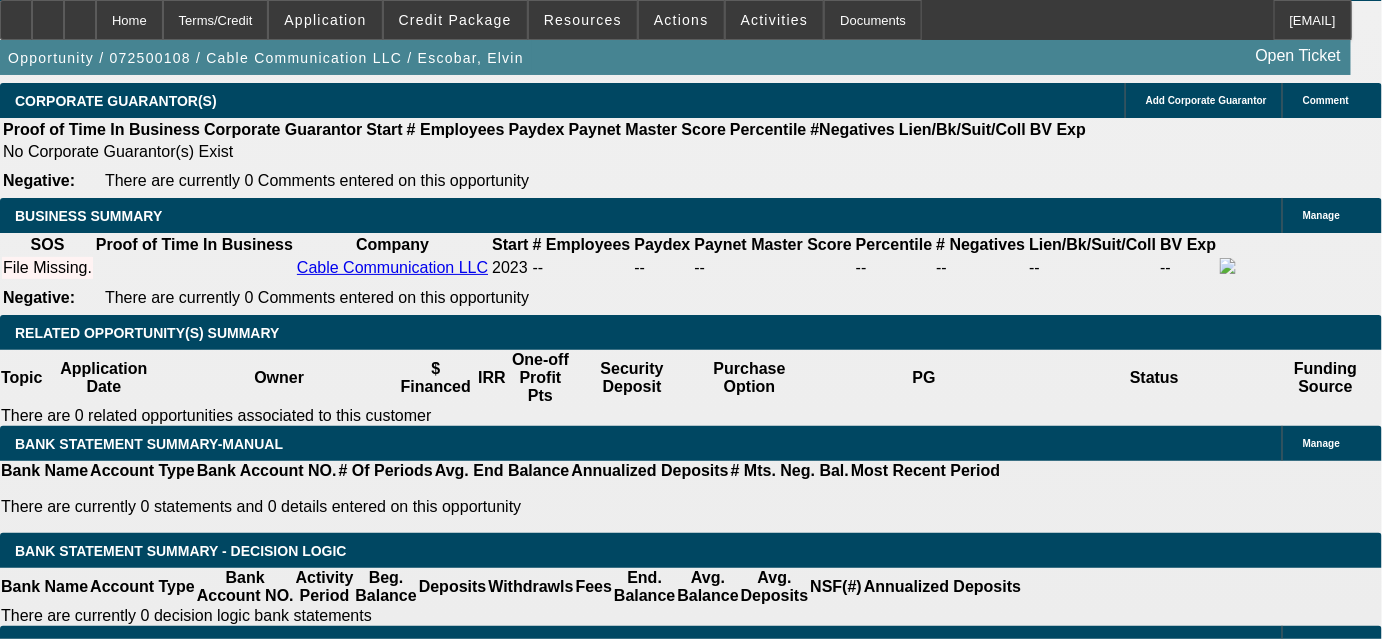 scroll, scrollTop: 3090, scrollLeft: 0, axis: vertical 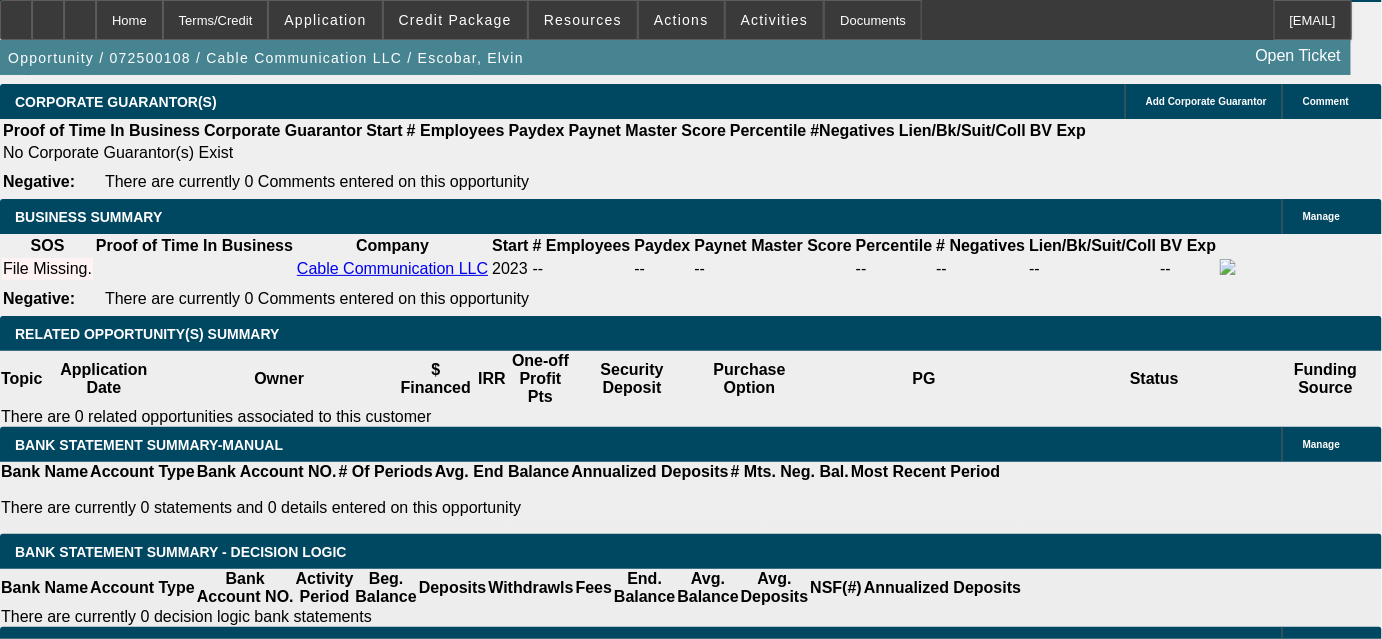 click at bounding box center [294, 1558] 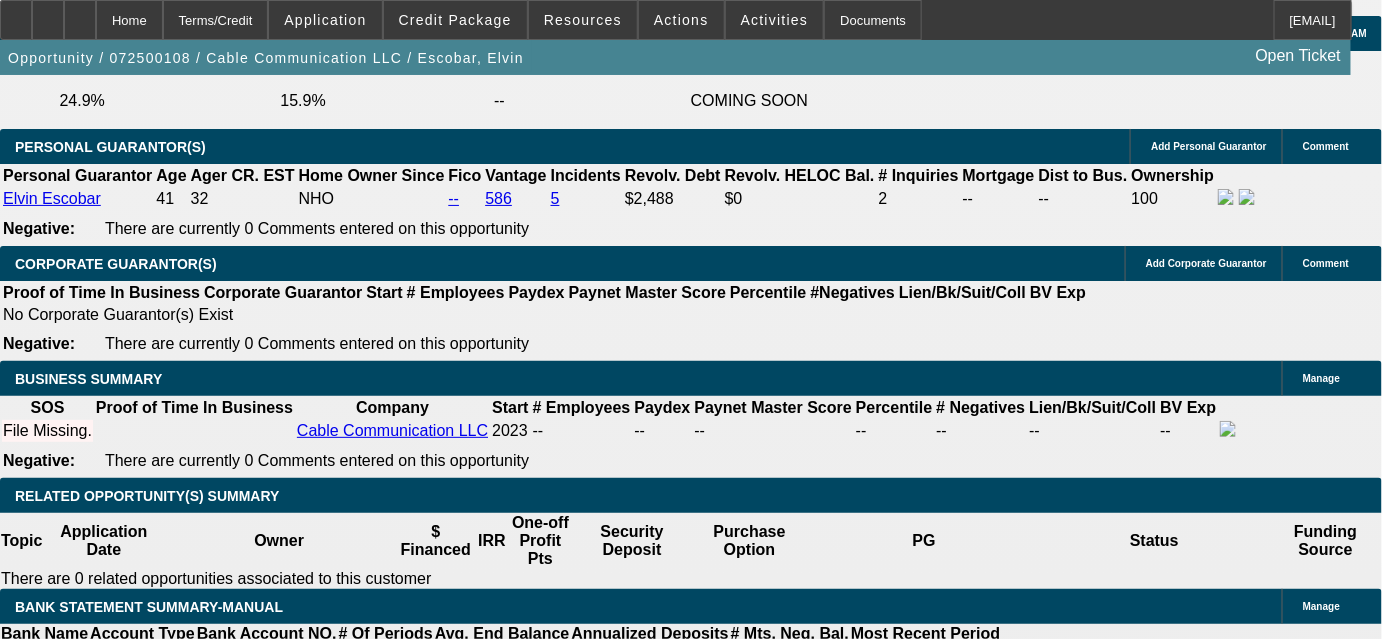 scroll, scrollTop: 2818, scrollLeft: 0, axis: vertical 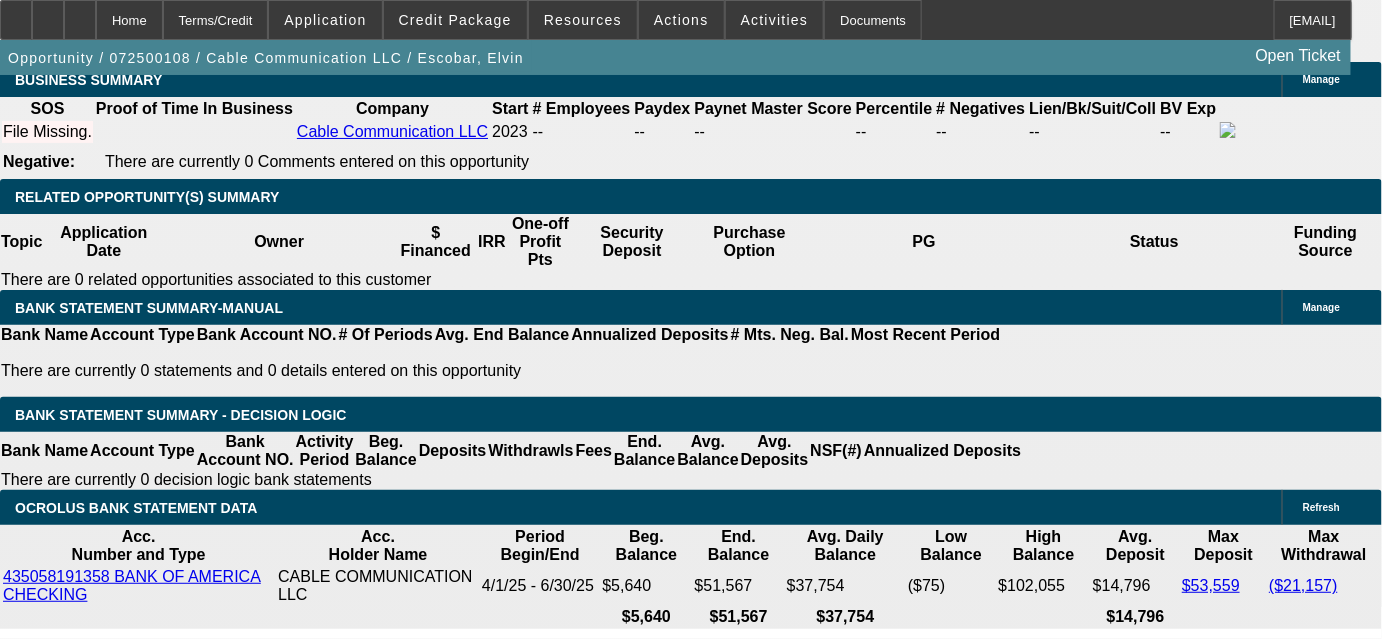 click on "1
Discovery
[LAST], [FIRST]
Add Personal
|
Add Corporate
Select Appropriate Vendor
Add Vendor
$59,900.00
$2,485.85
$62,385.85
$0.00
$0.00
$0.00
$62,385.85
$0.00
$20,000.00
5% 10% 15% 20% $
$42,385.85
Monthly
Quarterly
Semiannual
Annual
Exact Days
Daily
Weekly
Biweekly
Half-month
2-Month
4-Month
4-Week
Continuous
Portfolio (Equipment Finance Agreement)
BFC" at bounding box center [780, 2314] 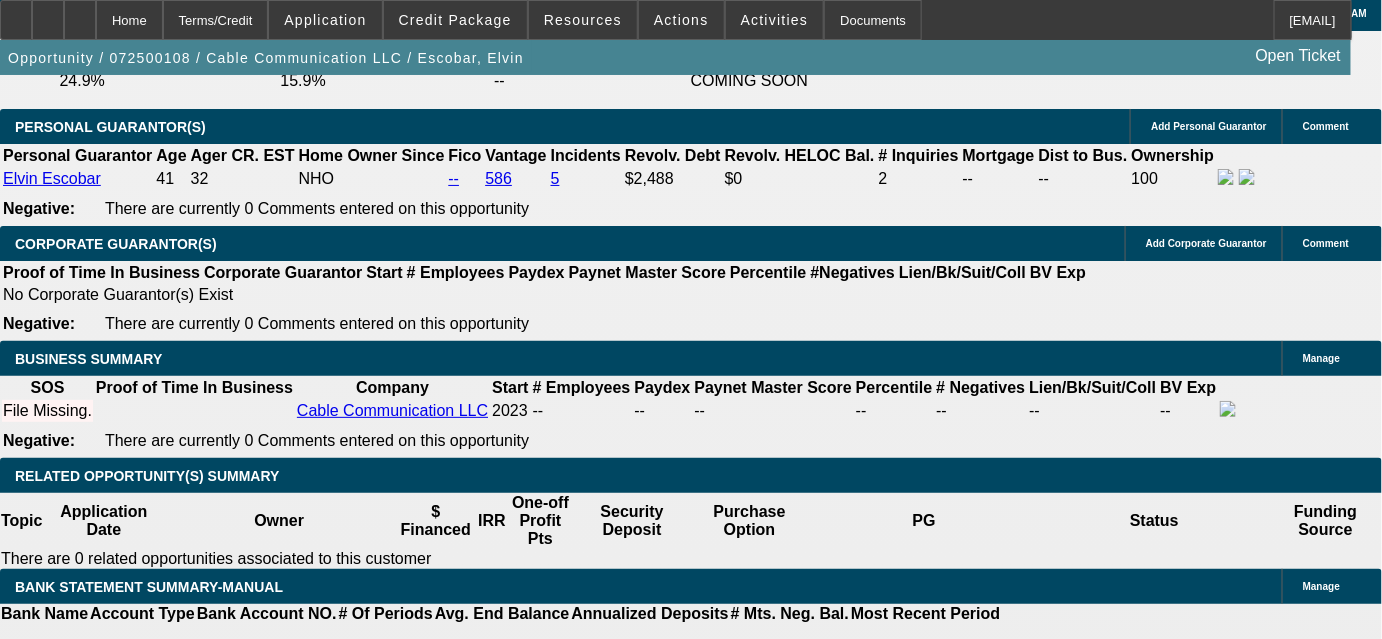 scroll, scrollTop: 2954, scrollLeft: 0, axis: vertical 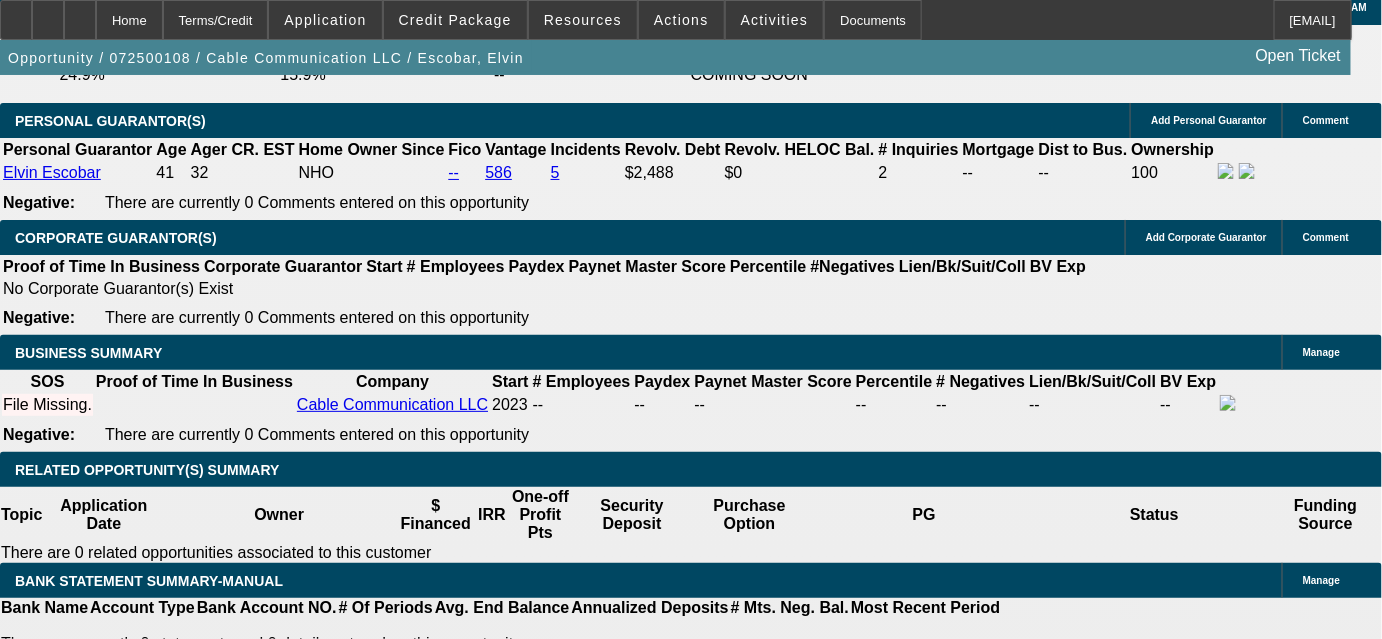 click on "Select Appropriate Vendor" at bounding box center (387, 1867) 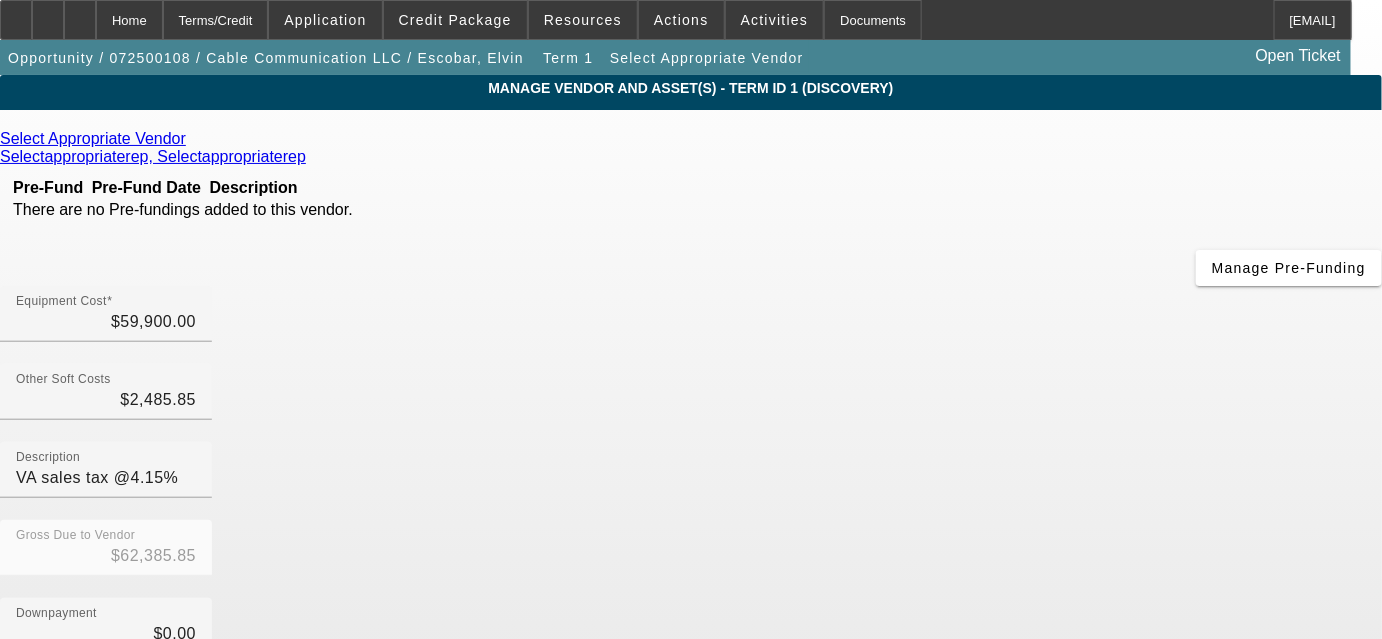 click at bounding box center [191, 138] 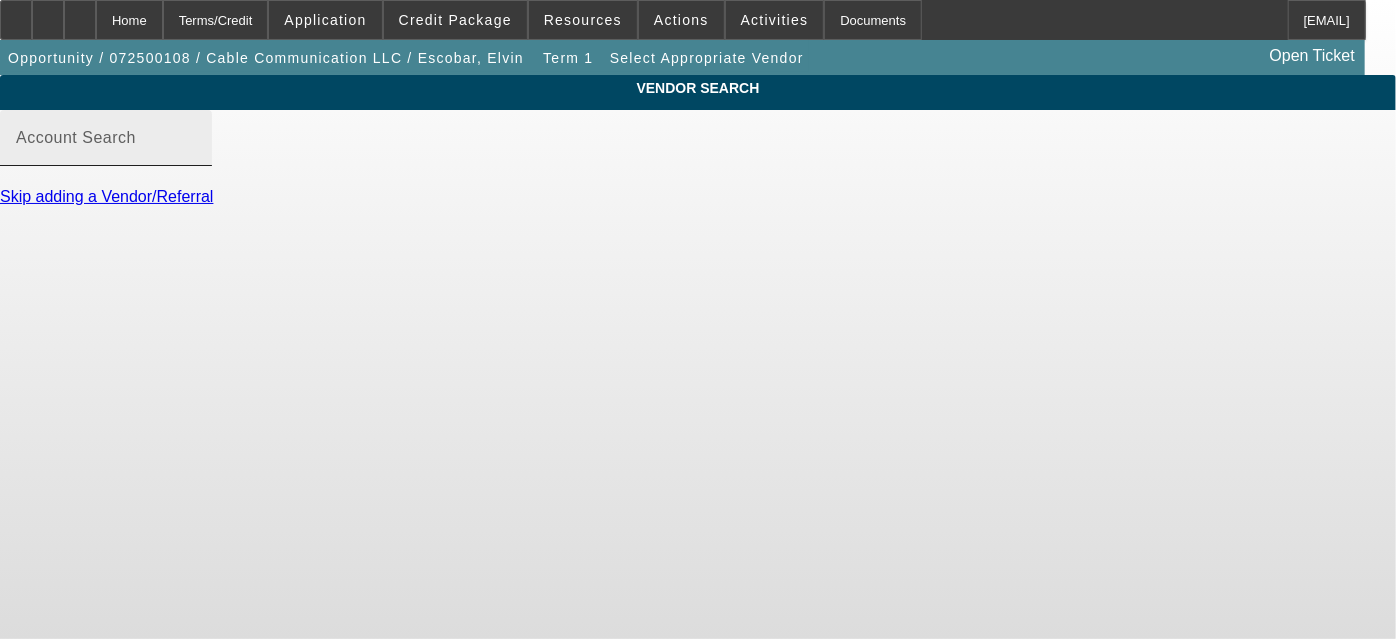 click on "Account Search" at bounding box center [76, 137] 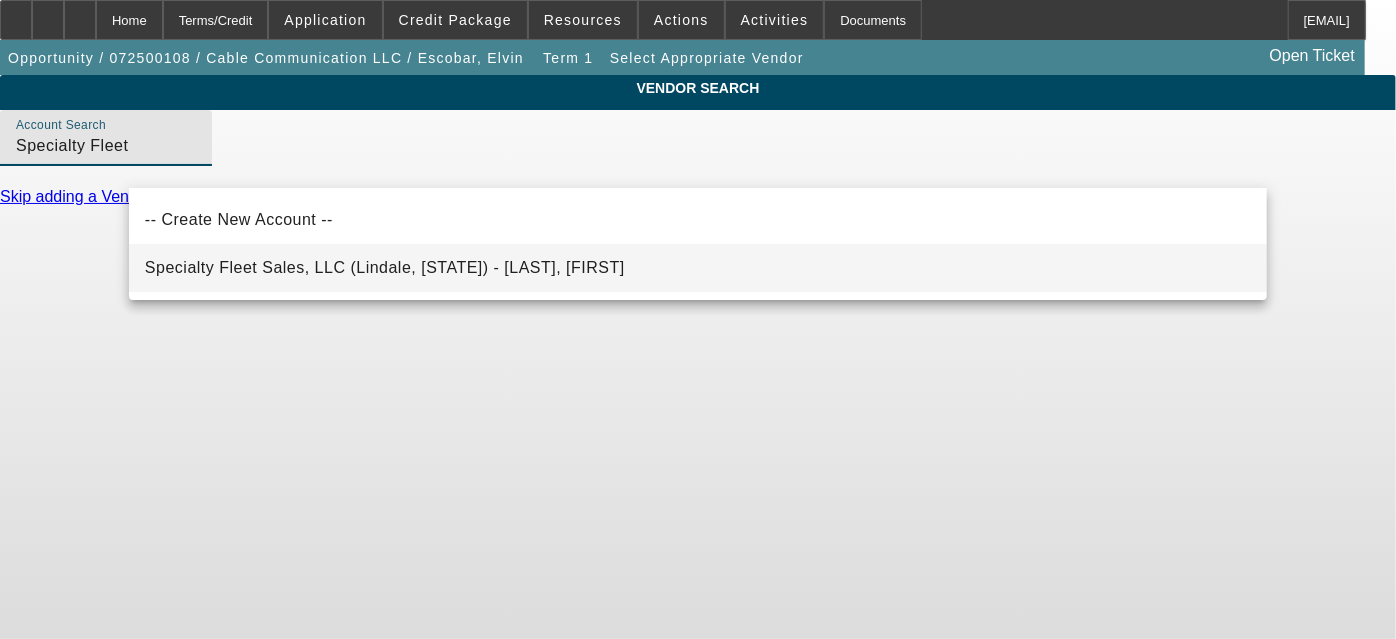 type on "Specialty Fleet" 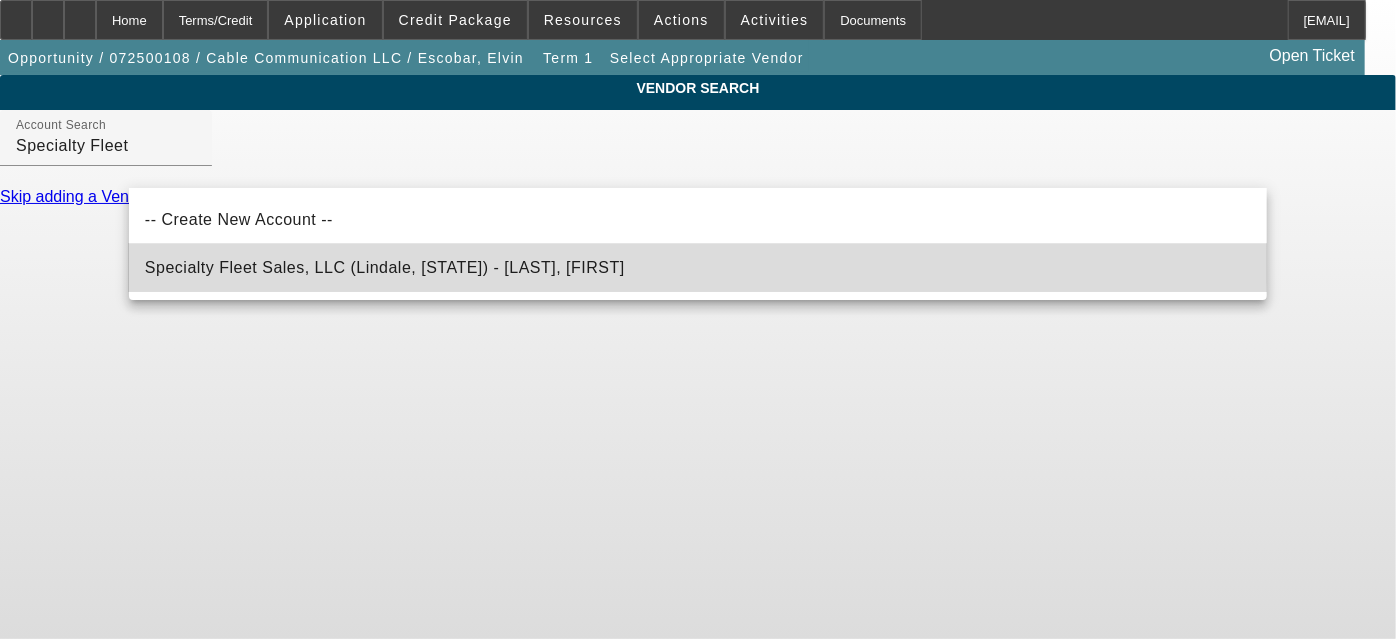 click on "Specialty Fleet Sales, LLC (Lindale, [STATE]) - [LAST], [FIRST]" at bounding box center (385, 268) 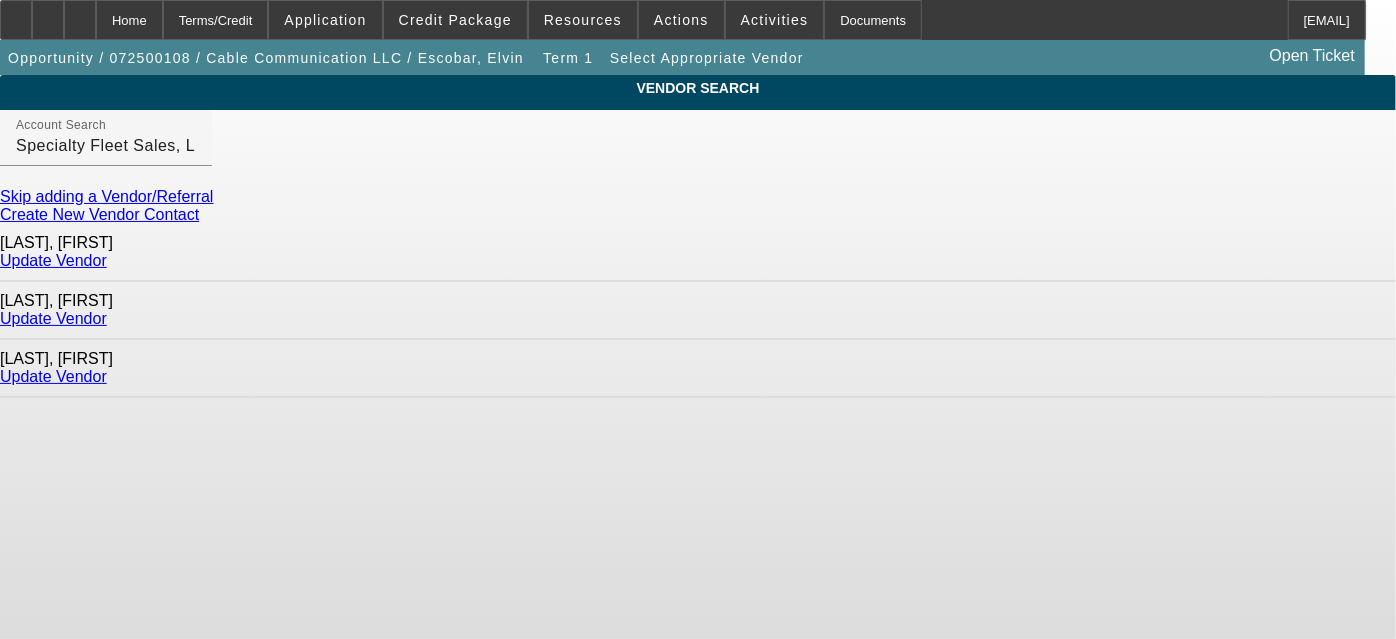 click on "Update Vendor" at bounding box center [53, 260] 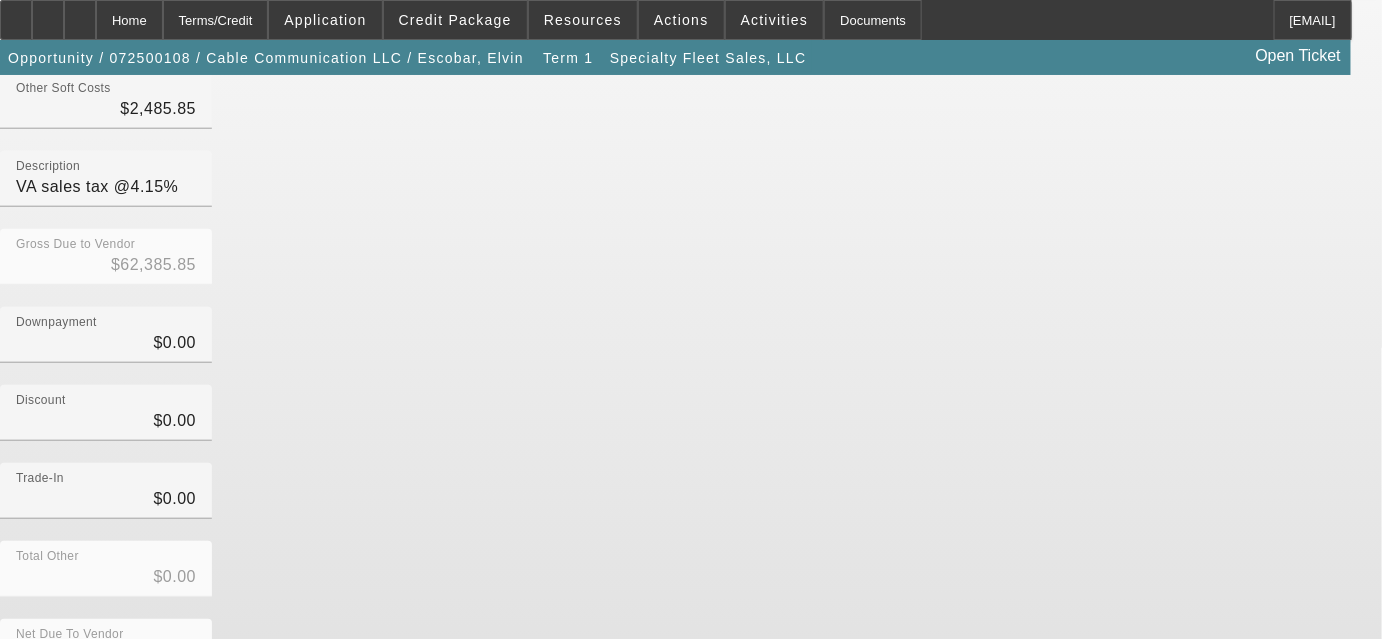 scroll, scrollTop: 296, scrollLeft: 0, axis: vertical 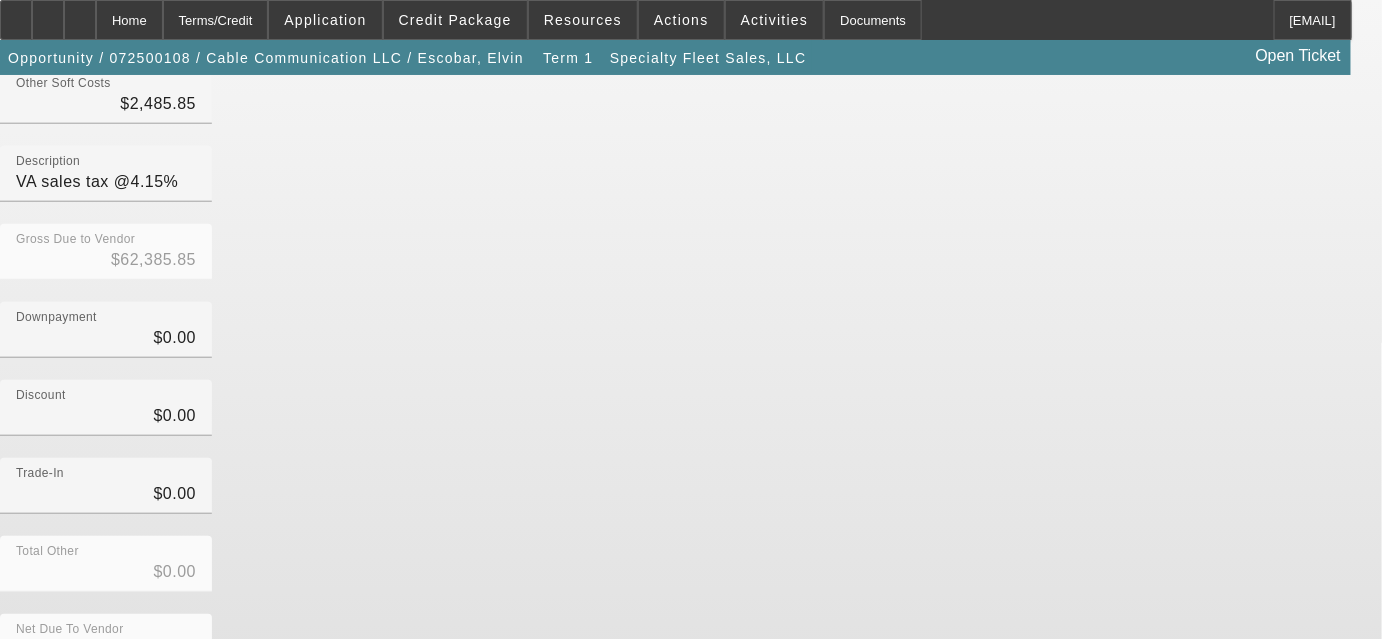 click on "Total Other
$0.00" at bounding box center (691, 575) 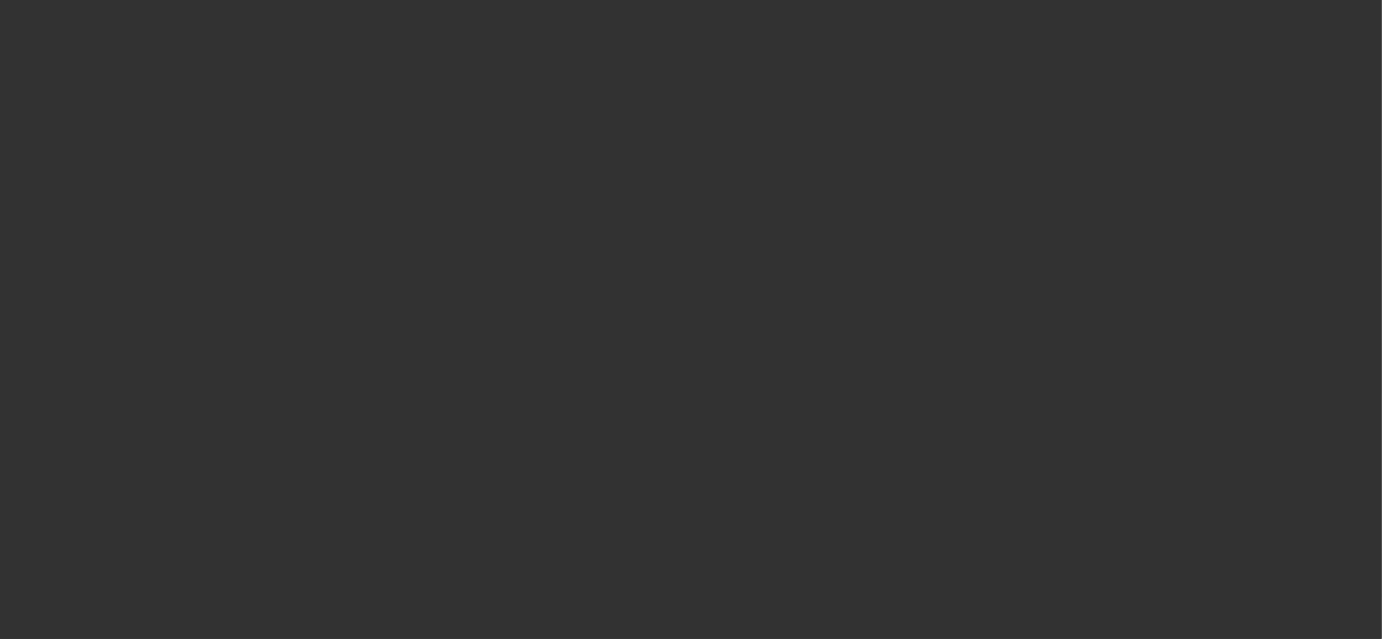 scroll, scrollTop: 0, scrollLeft: 0, axis: both 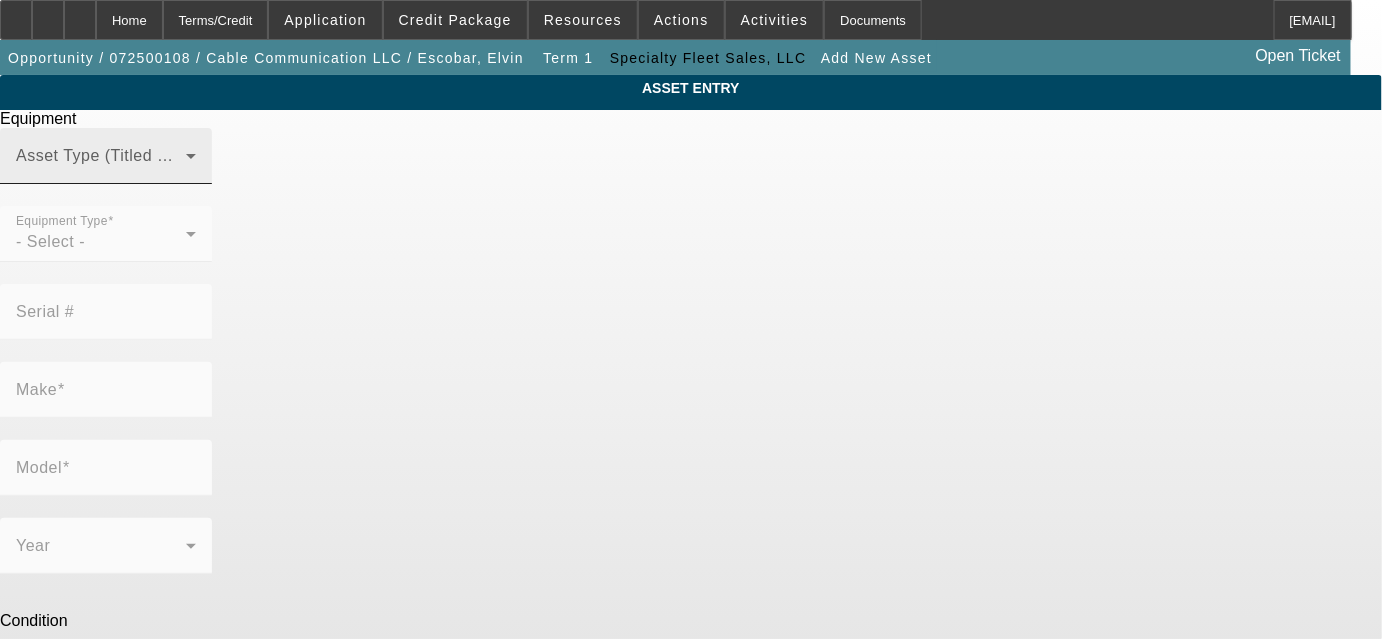 click at bounding box center (101, 164) 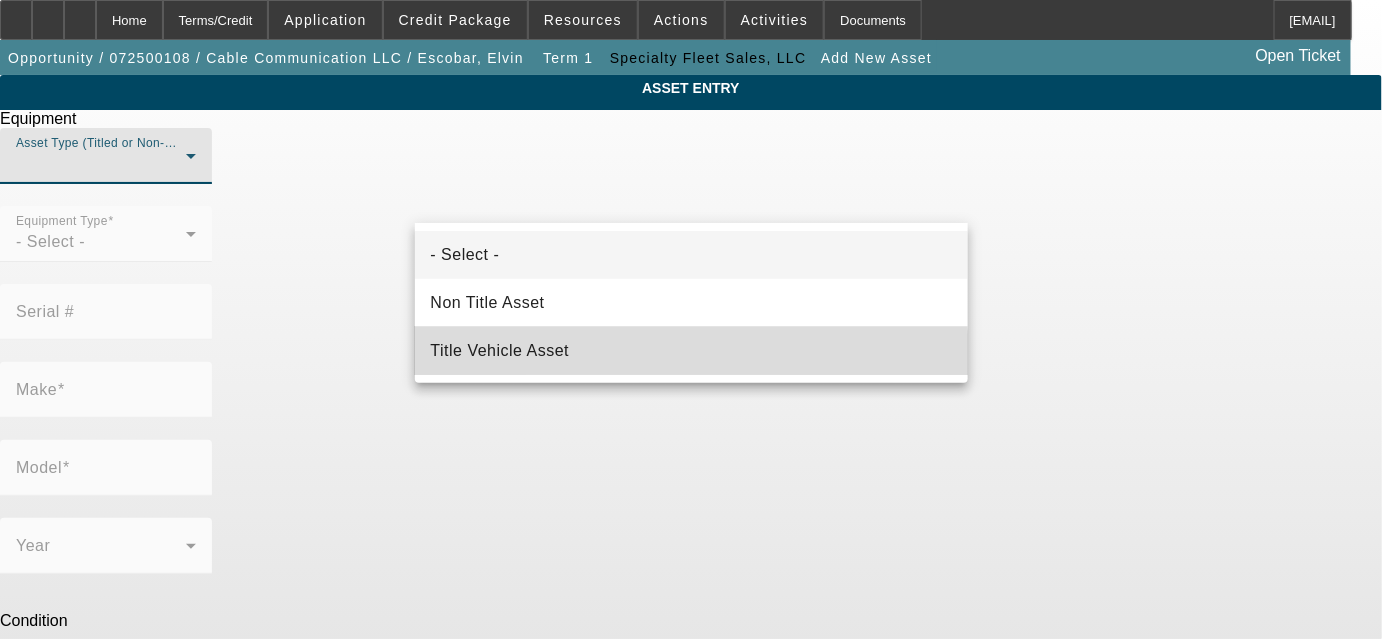 click on "Title Vehicle Asset" at bounding box center [692, 351] 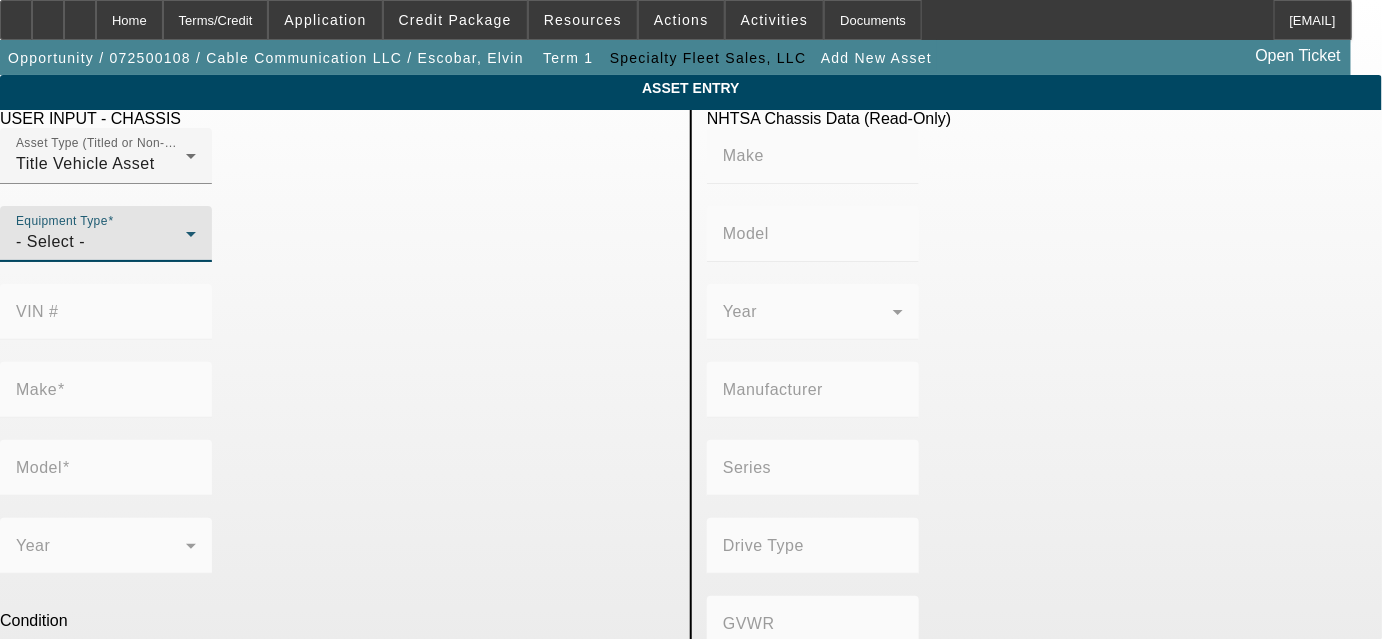 click at bounding box center (191, 234) 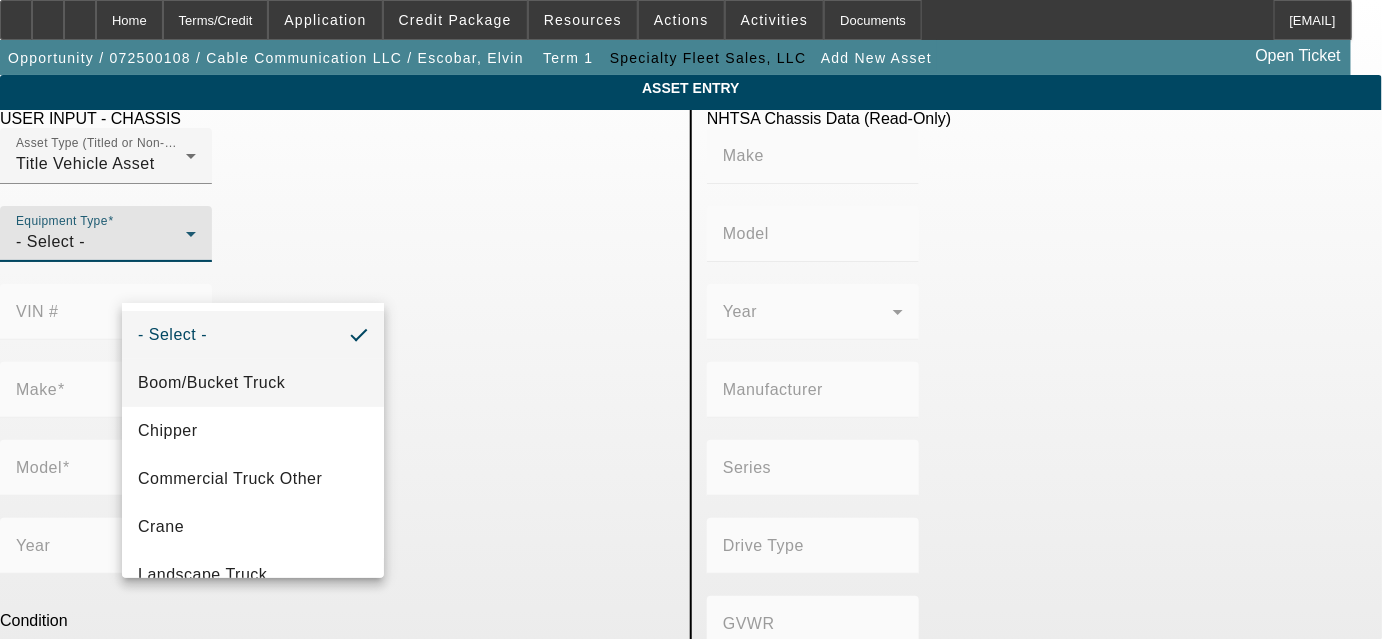 click on "Boom/Bucket Truck" at bounding box center (253, 383) 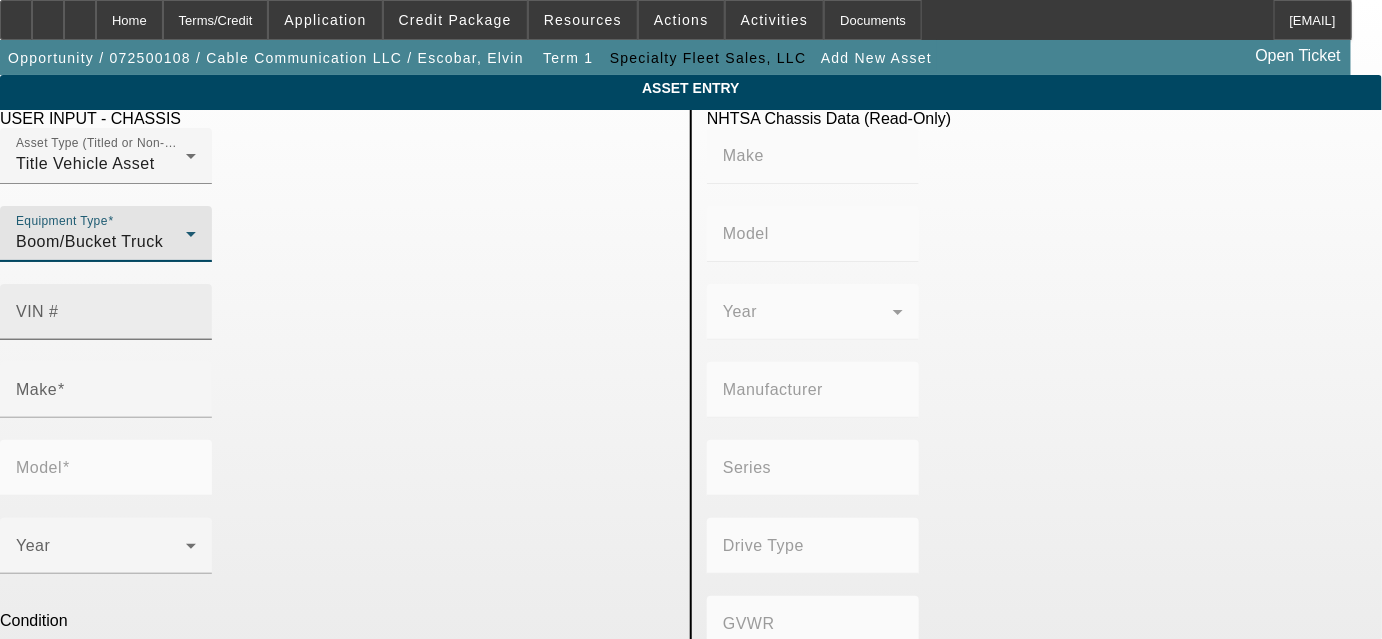 click on "VIN #" at bounding box center (106, 320) 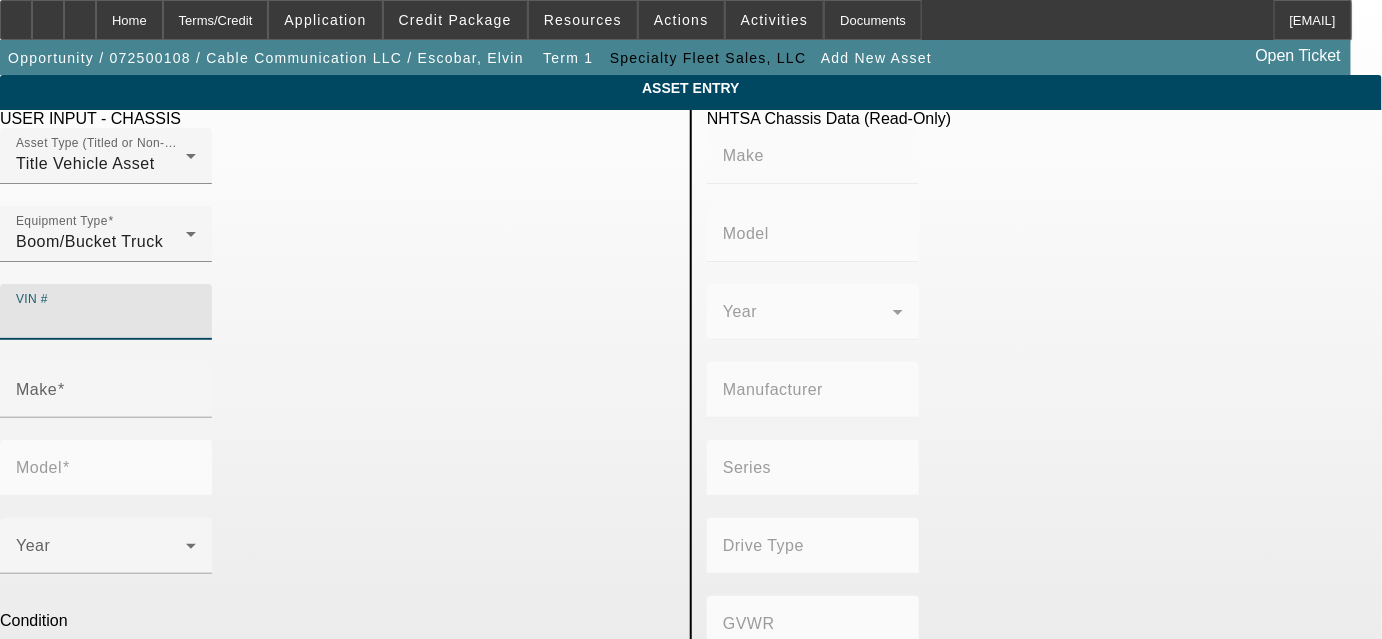 paste on "1FDUF5HT9HED46909" 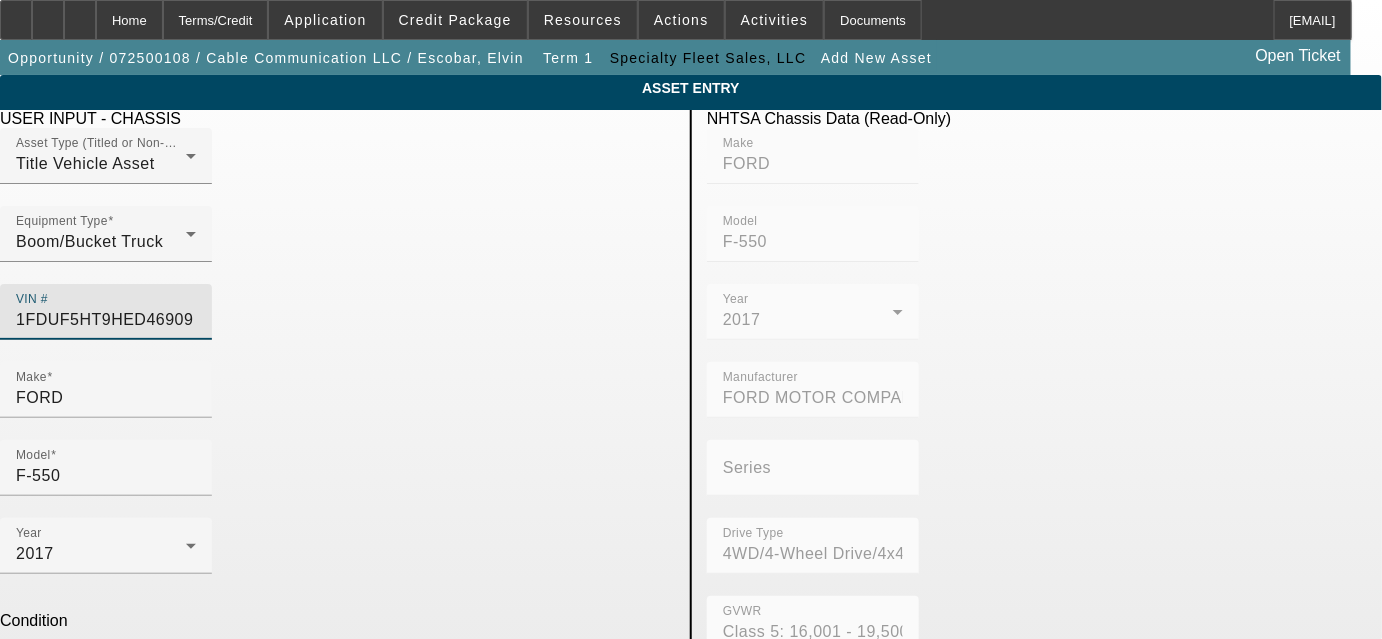 type on "1FDUF5HT9HED46909" 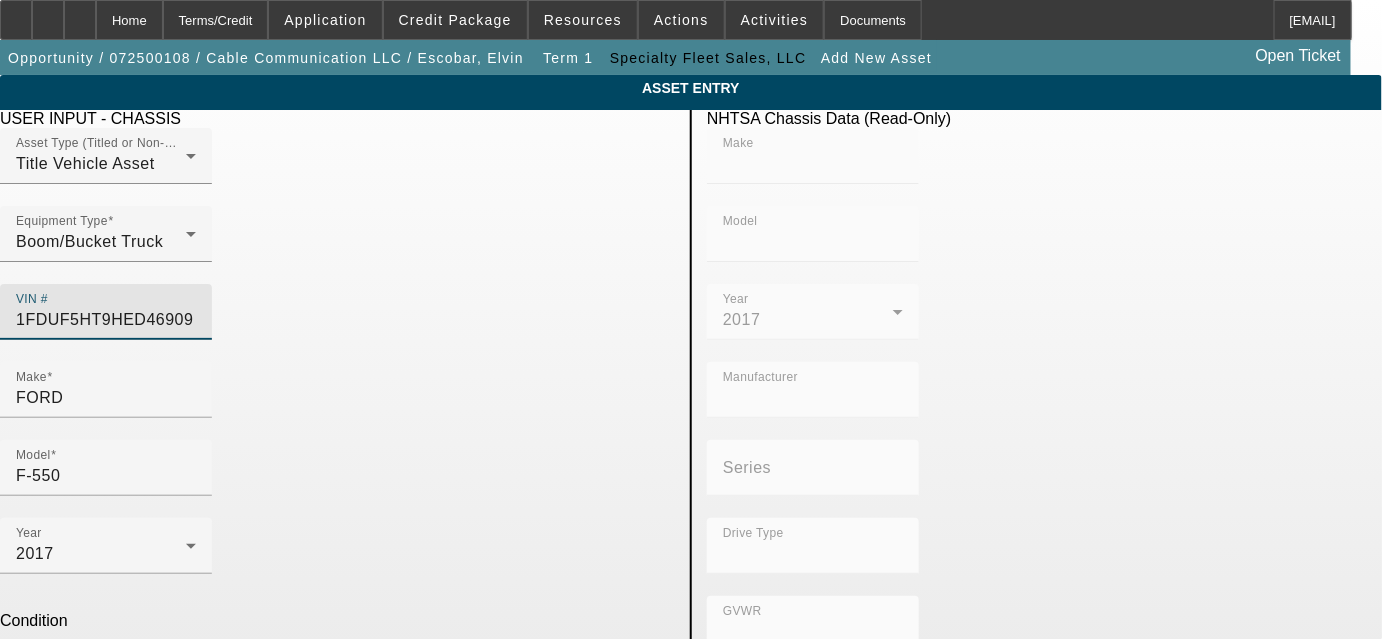 click on "Used" at bounding box center [97, 666] 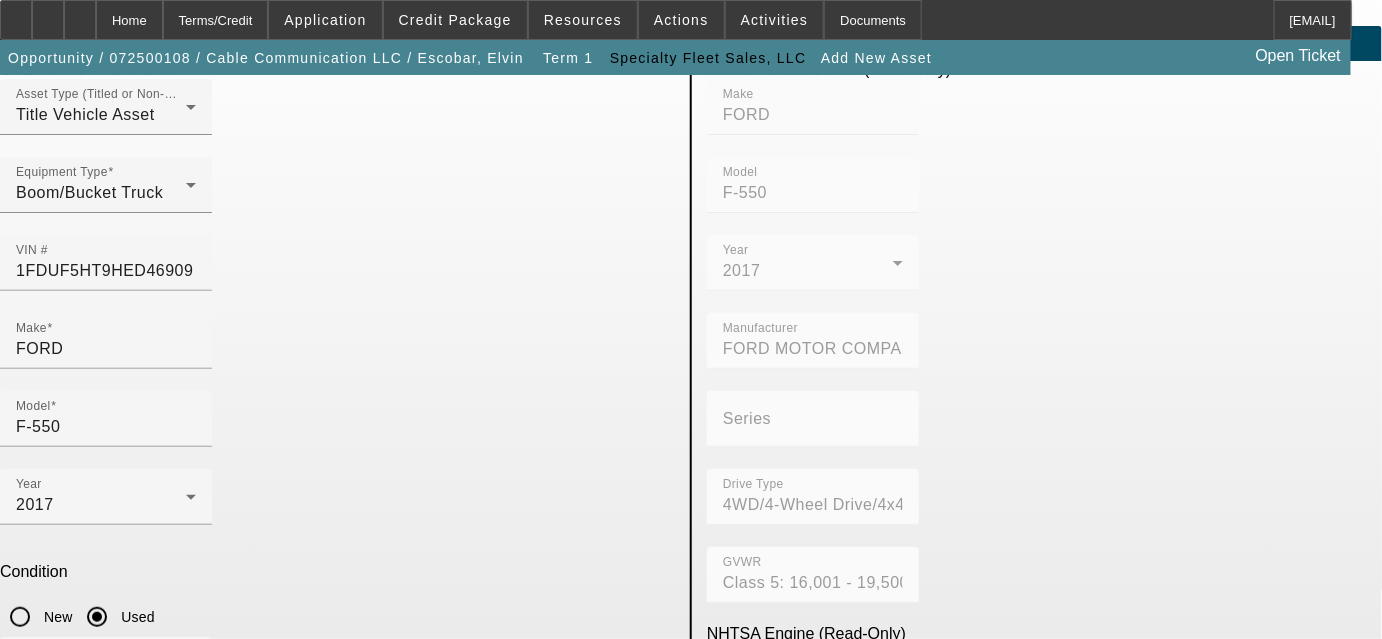 scroll, scrollTop: 181, scrollLeft: 0, axis: vertical 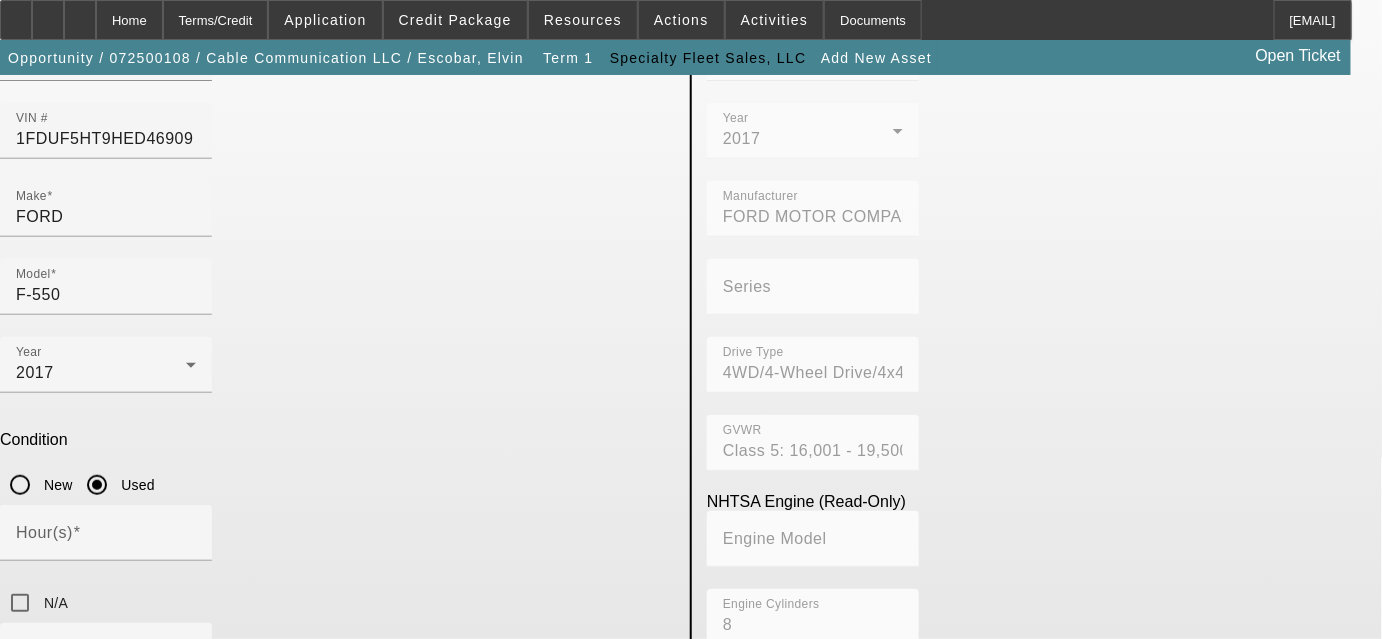 click on "Mileage" at bounding box center [106, 737] 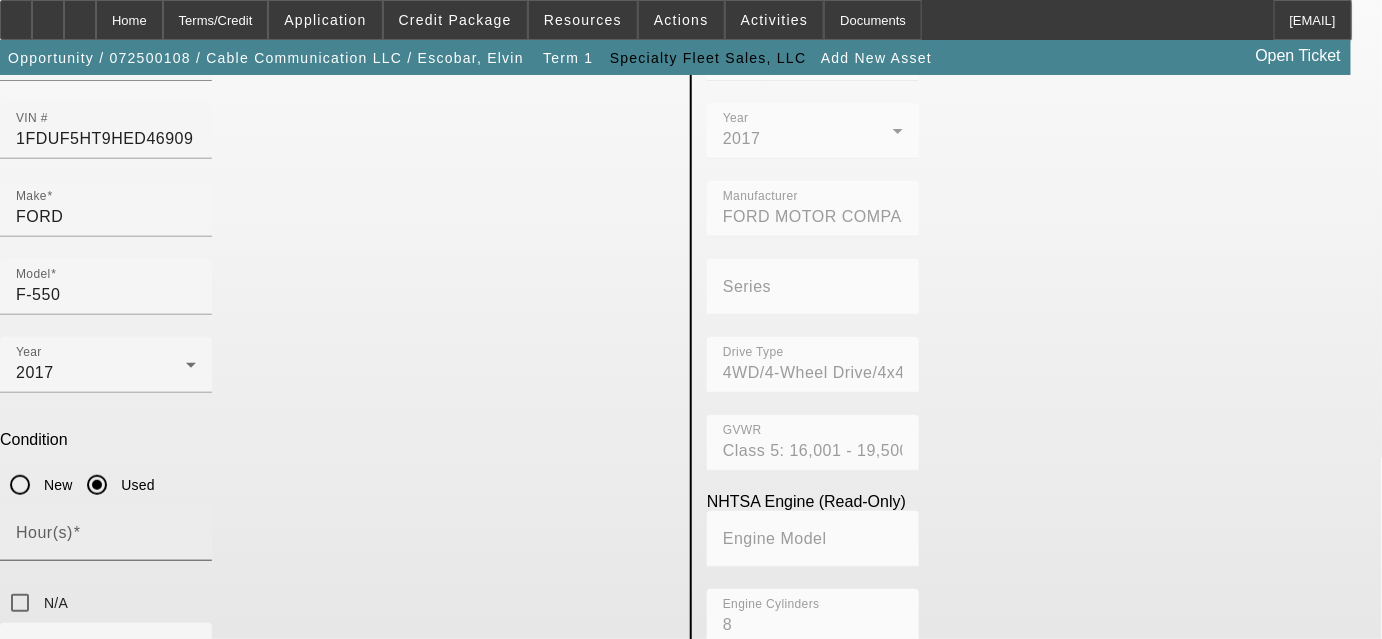 click on "Hour(s)" at bounding box center (106, 541) 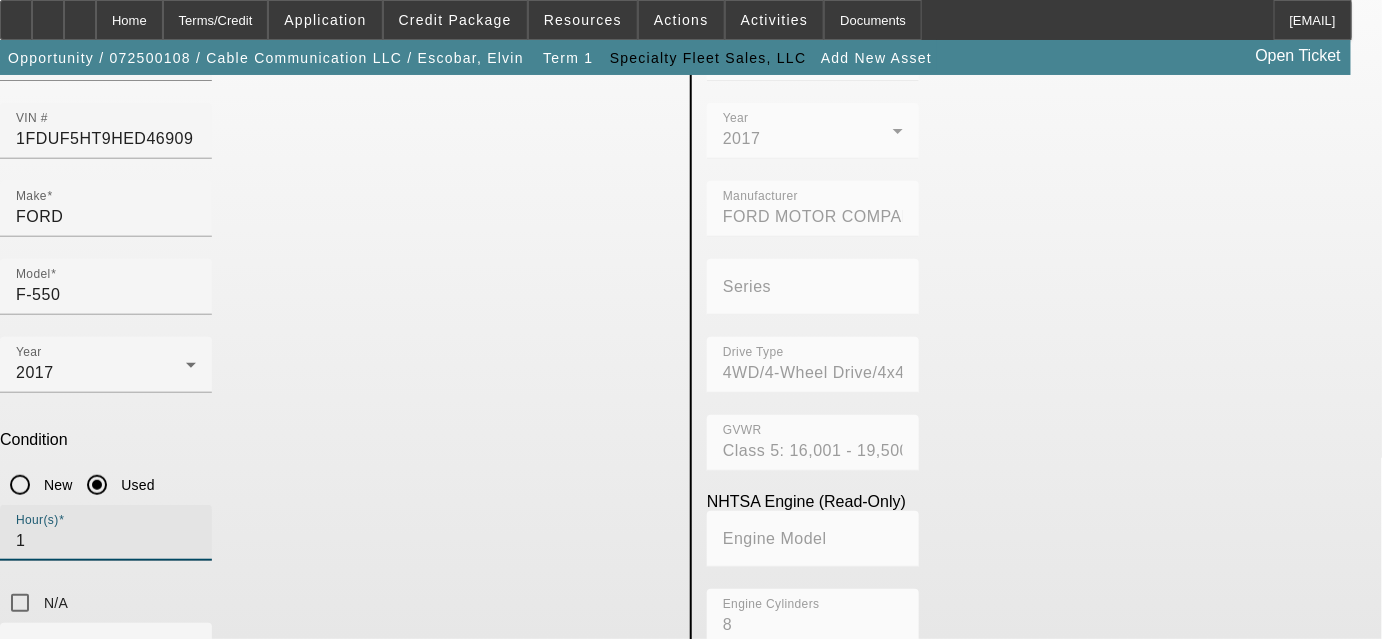 click on "Mileage" at bounding box center [46, 728] 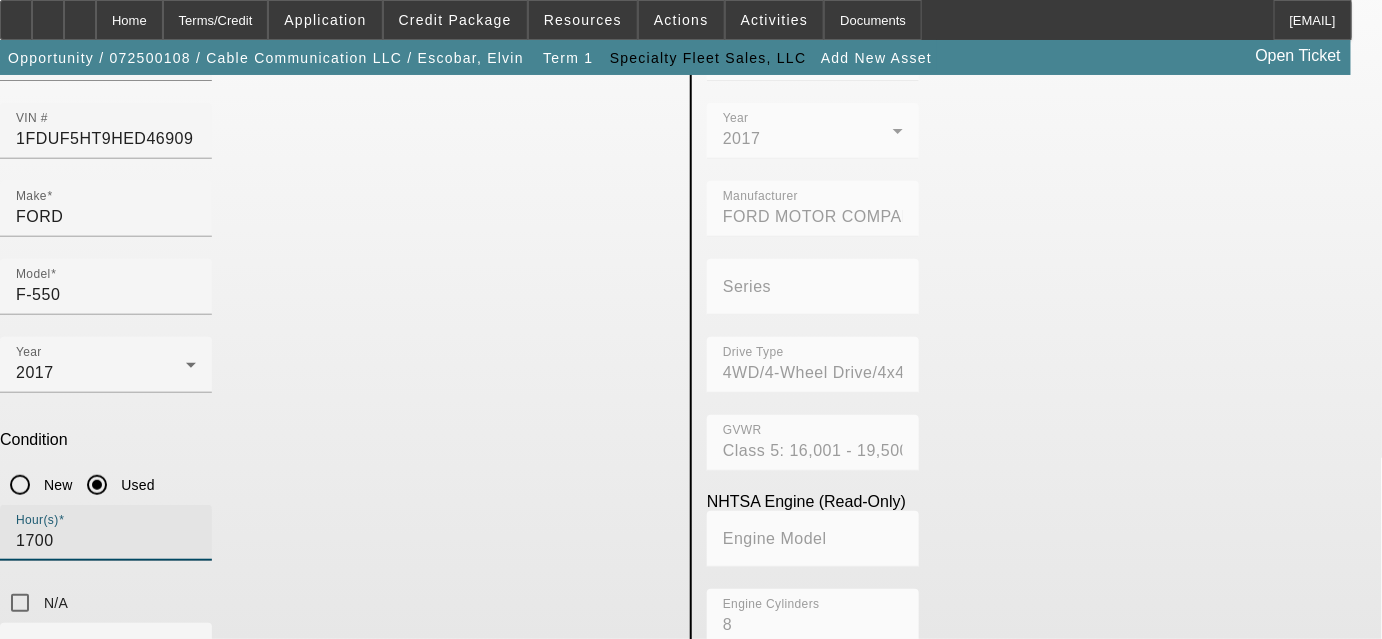 type on "1700" 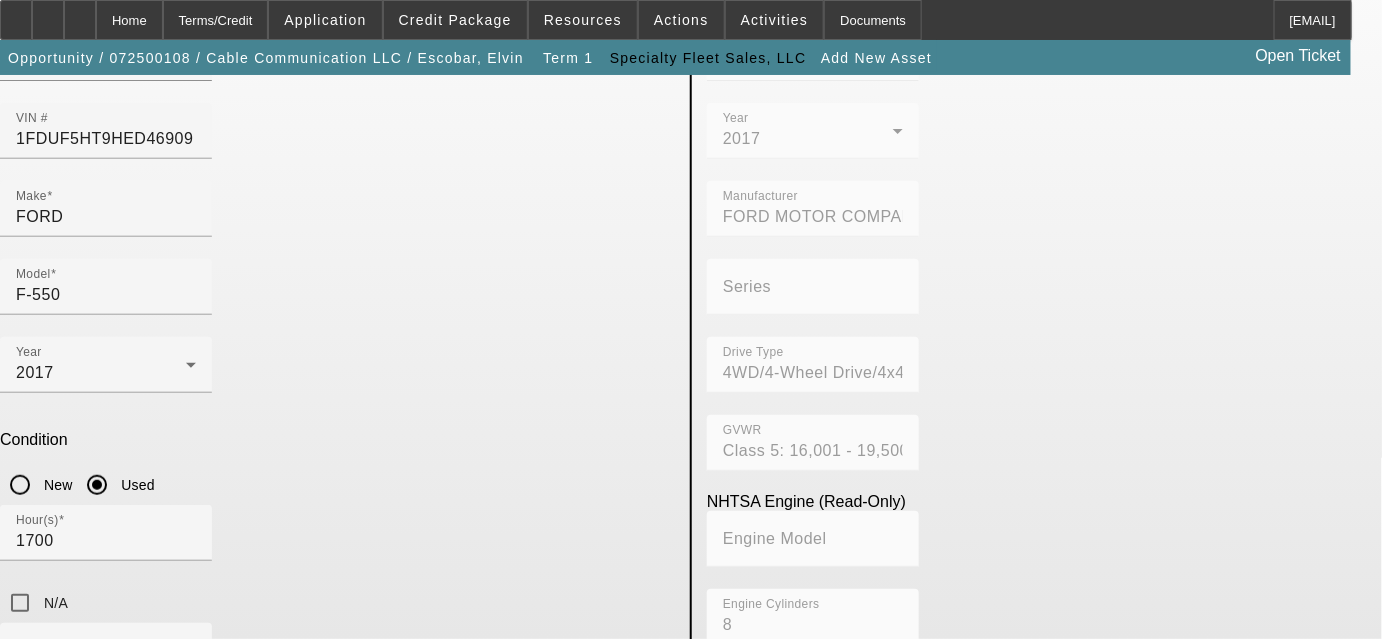 click on "Mileage" at bounding box center [106, 737] 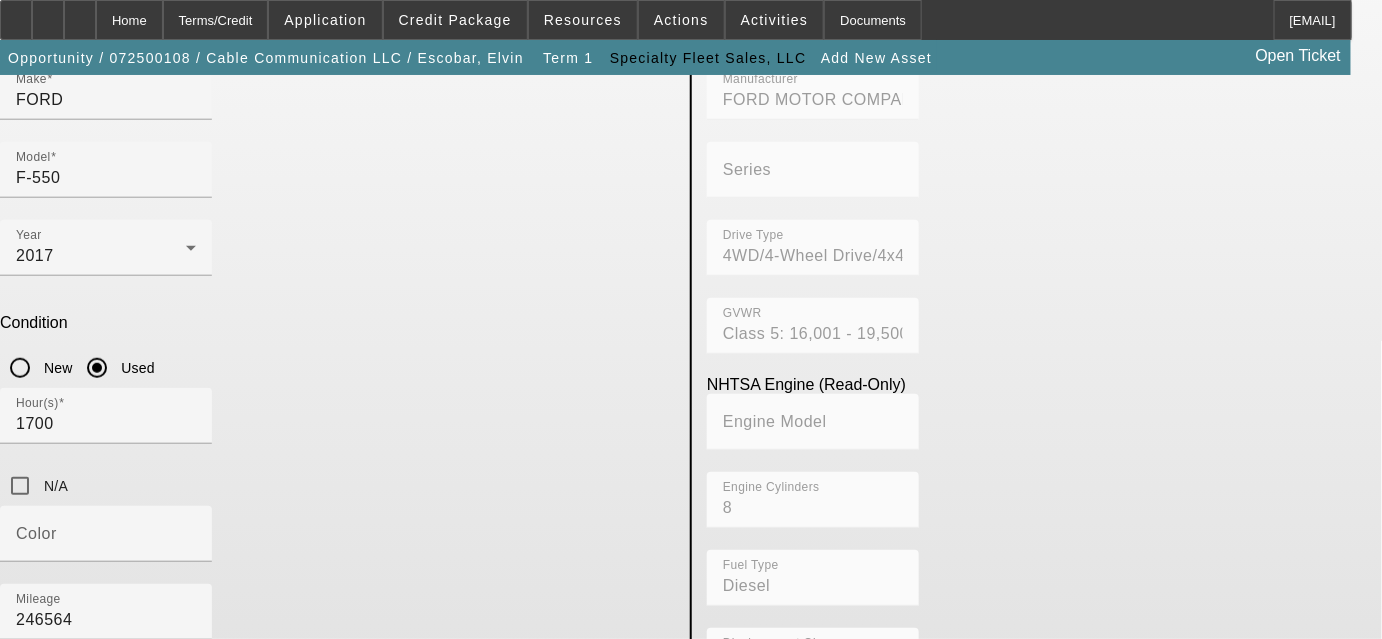 scroll, scrollTop: 313, scrollLeft: 0, axis: vertical 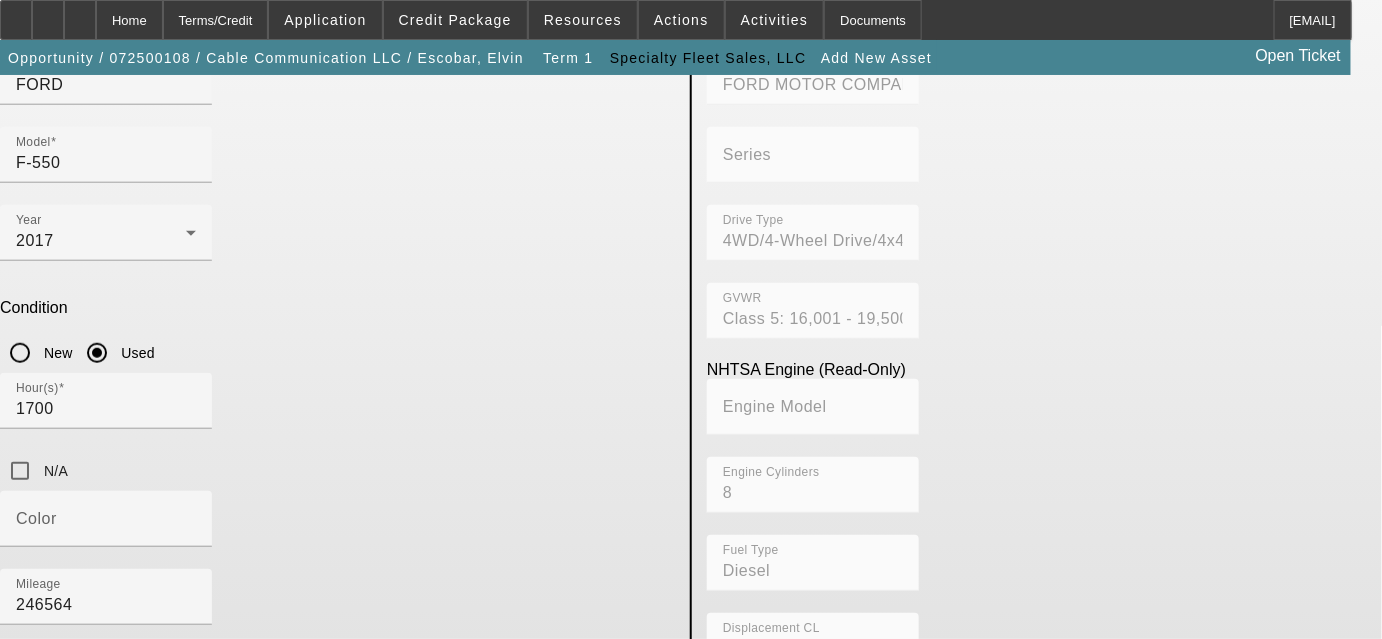 type on "6.7L Diesel, auto trans, 4x4" 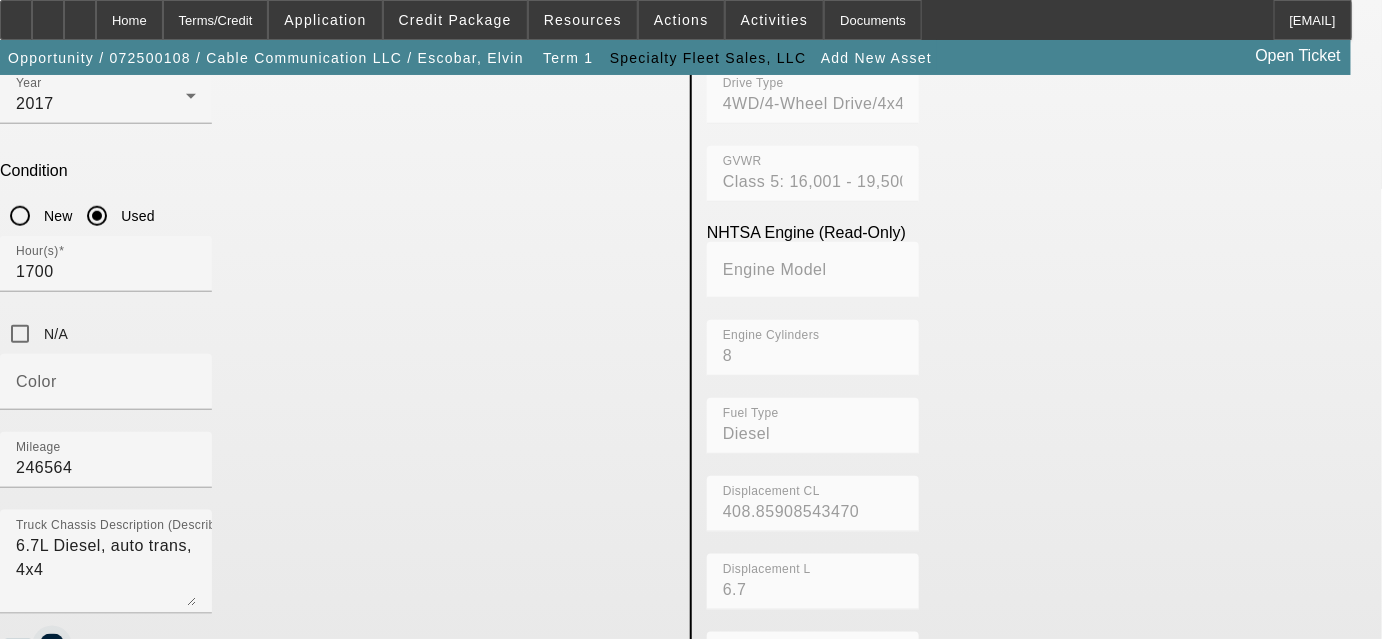 scroll, scrollTop: 495, scrollLeft: 0, axis: vertical 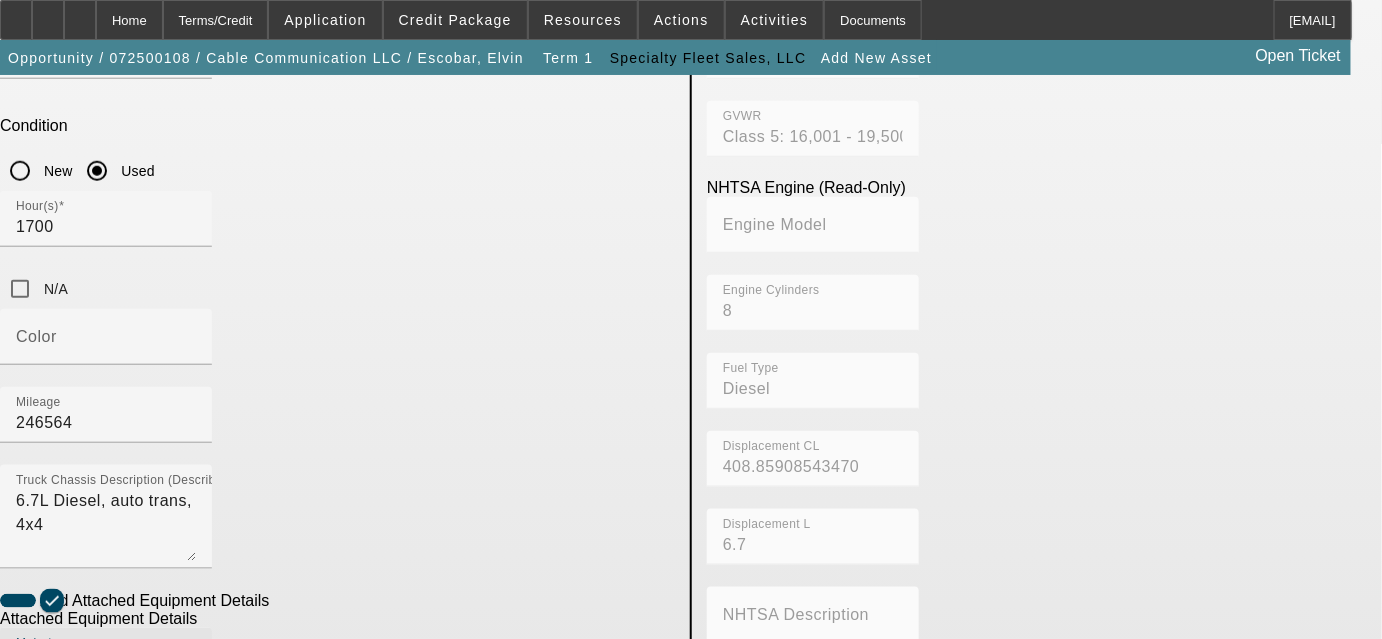 click on "Make" at bounding box center (106, 664) 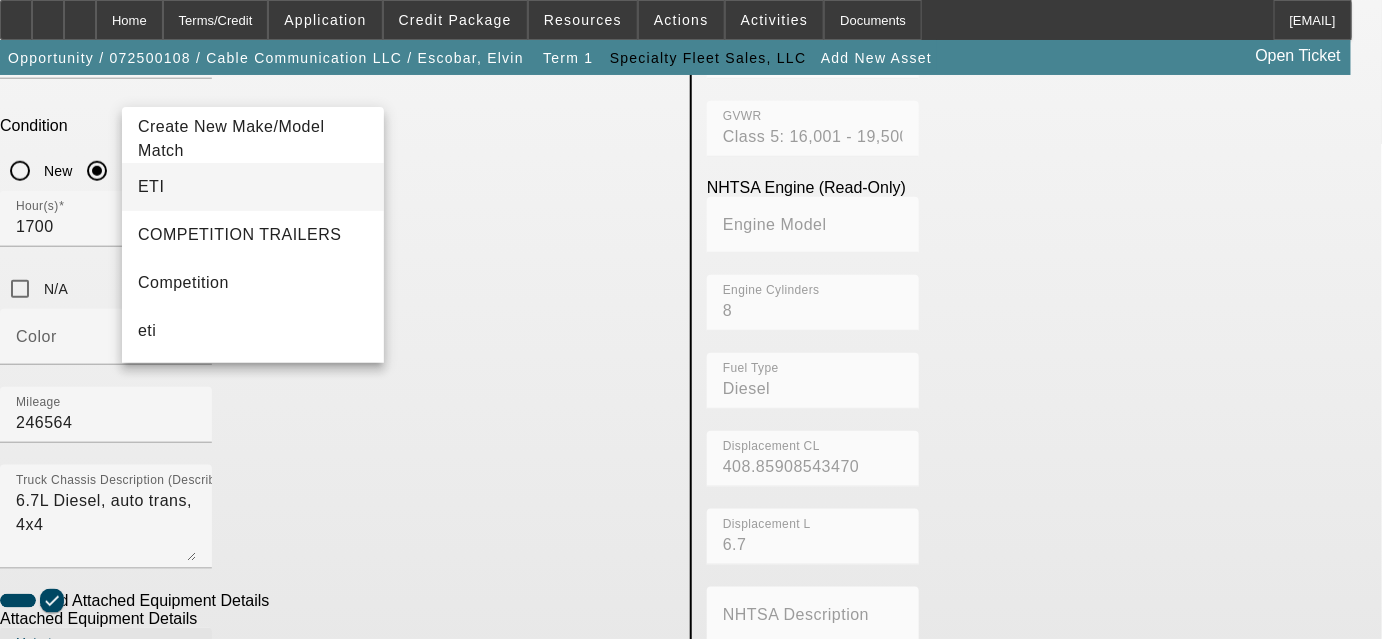 type on "ETI" 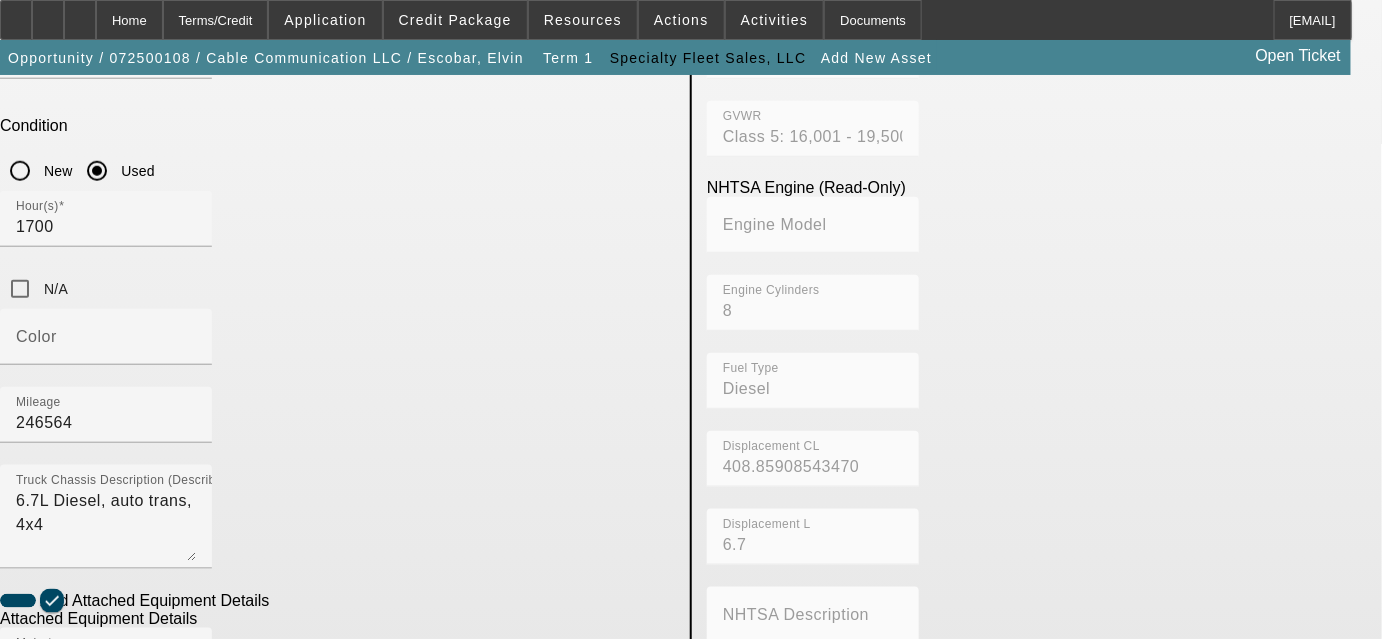 click on "Model" at bounding box center [106, 734] 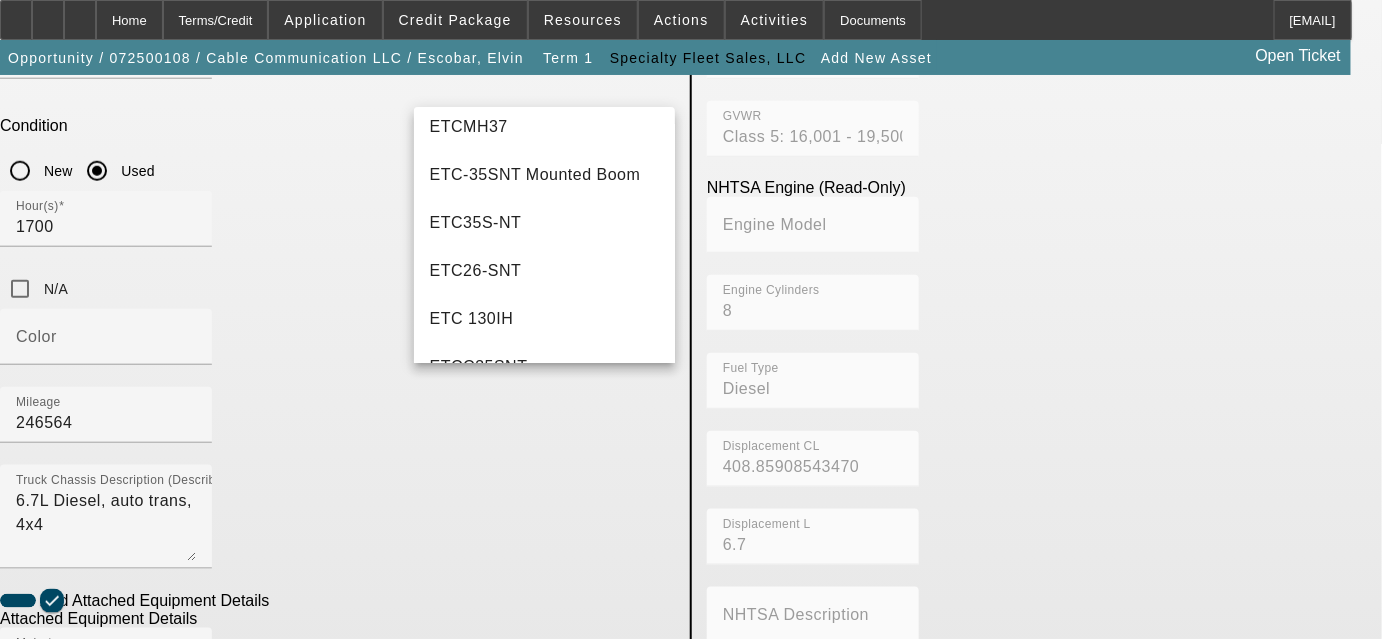 scroll, scrollTop: 528, scrollLeft: 0, axis: vertical 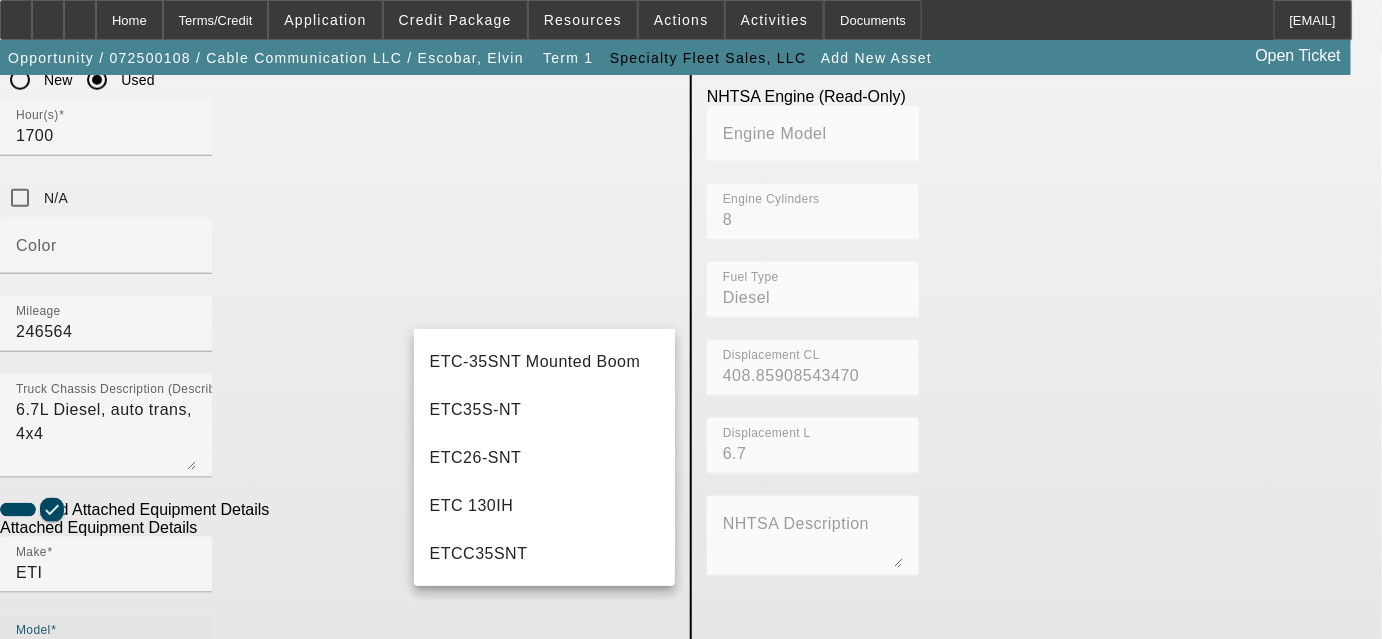 click on "ETC" at bounding box center (106, 651) 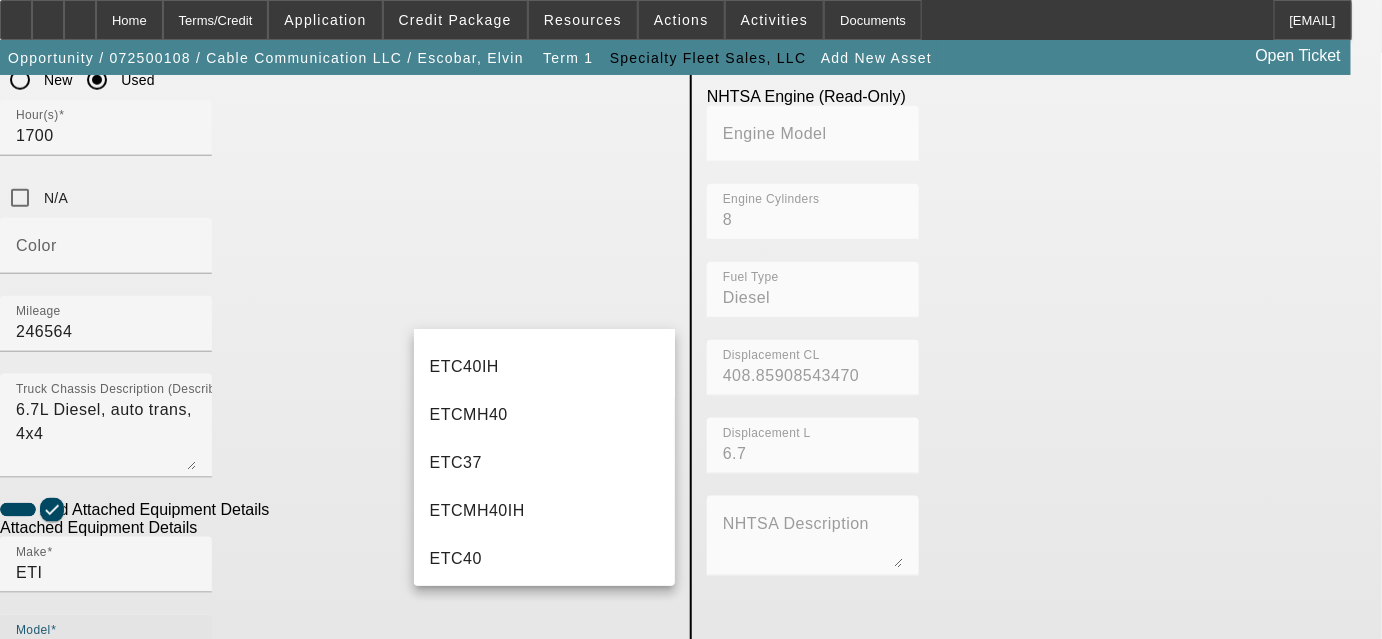 scroll, scrollTop: 0, scrollLeft: 0, axis: both 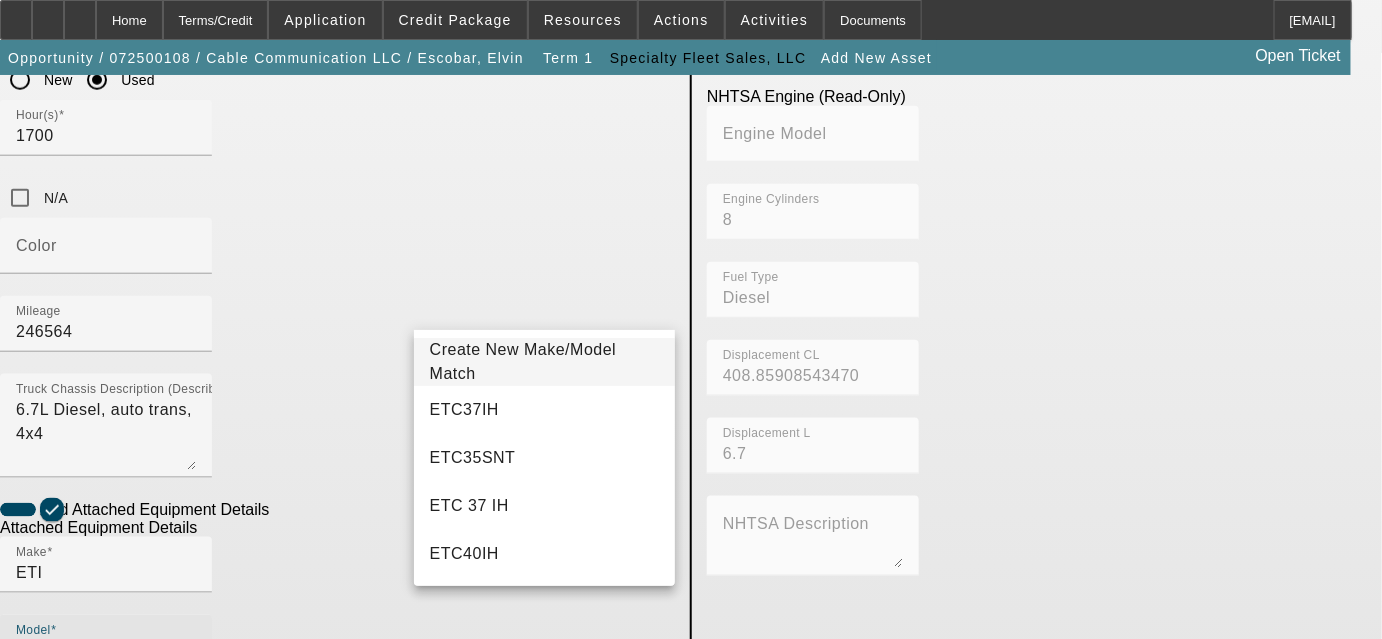type on "ETC" 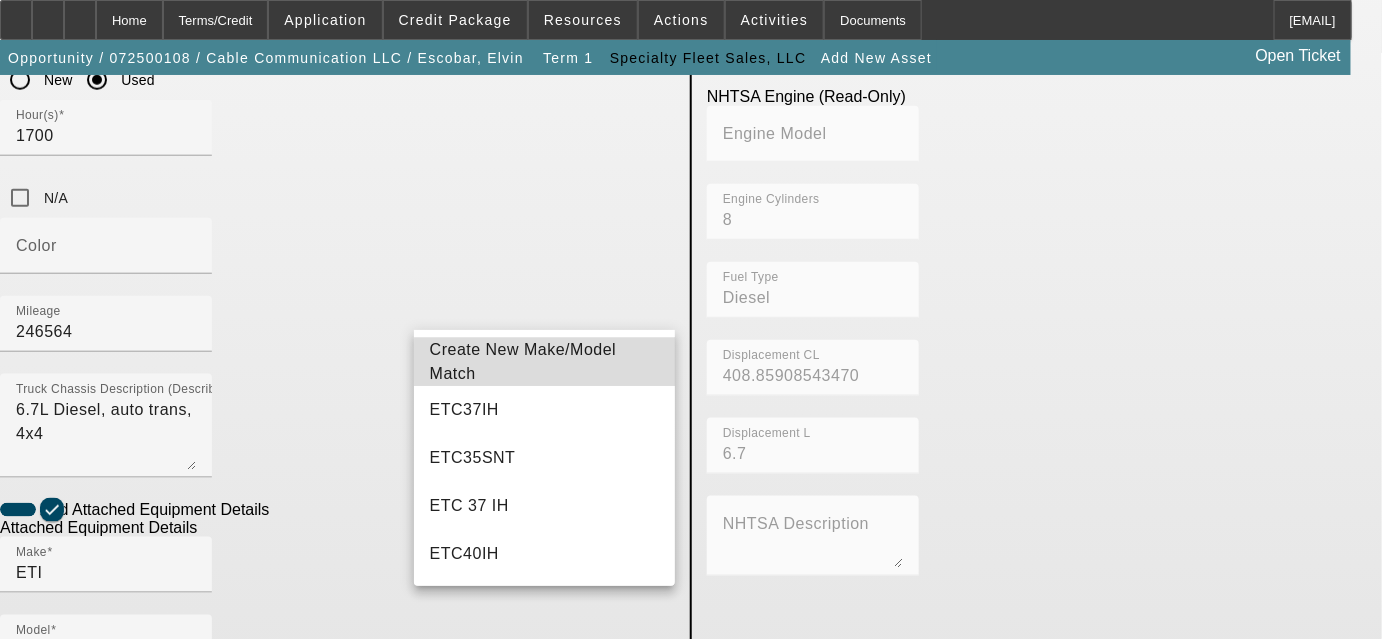 click on "Create New Make/Model Match" at bounding box center [523, 361] 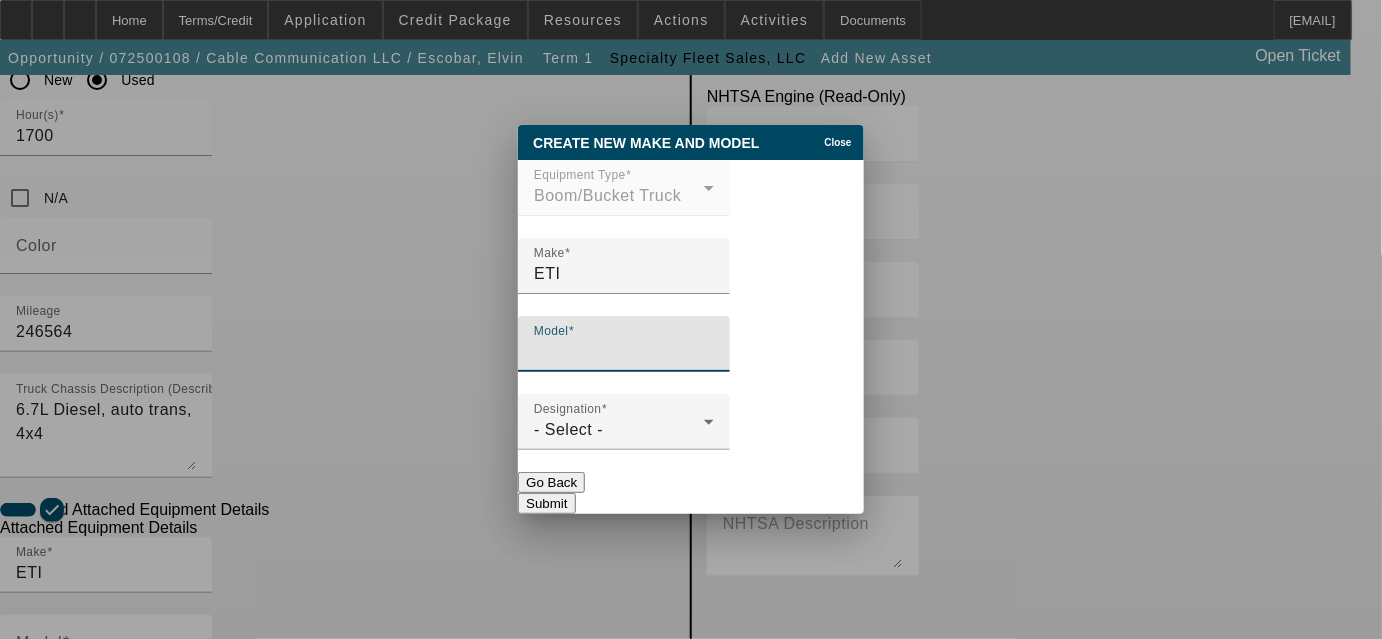 click on "Model" at bounding box center (624, 352) 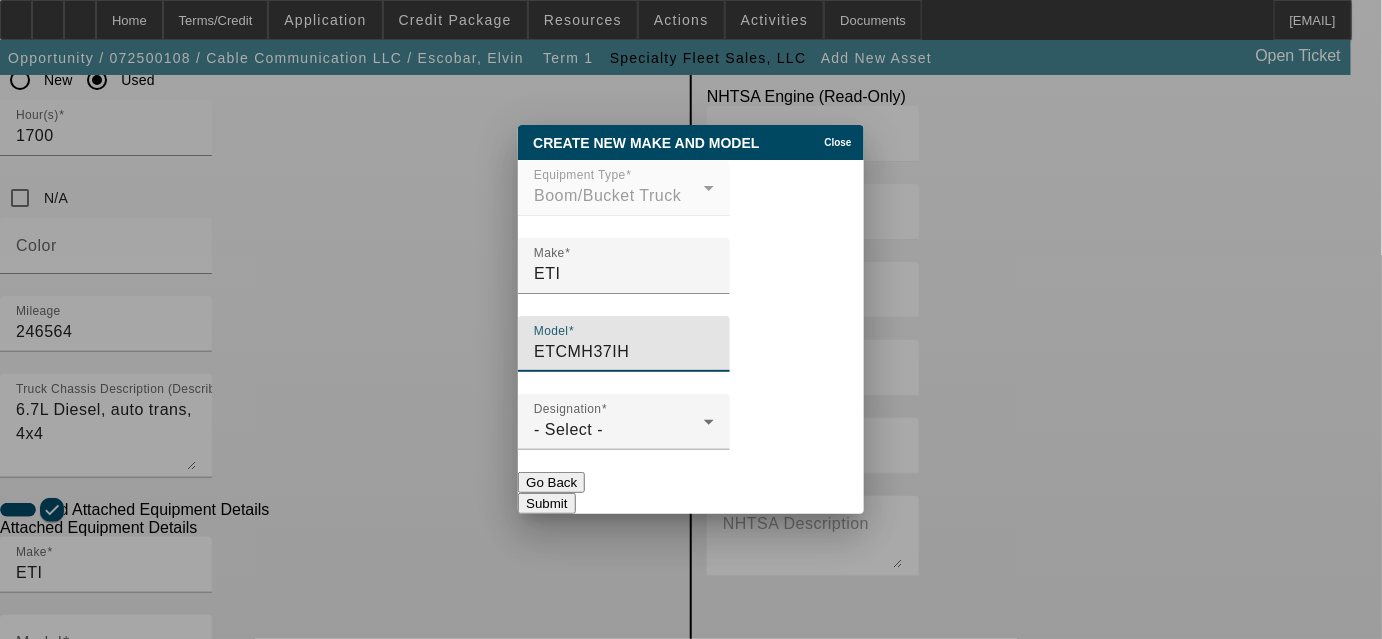 type on "ETCMH37IH" 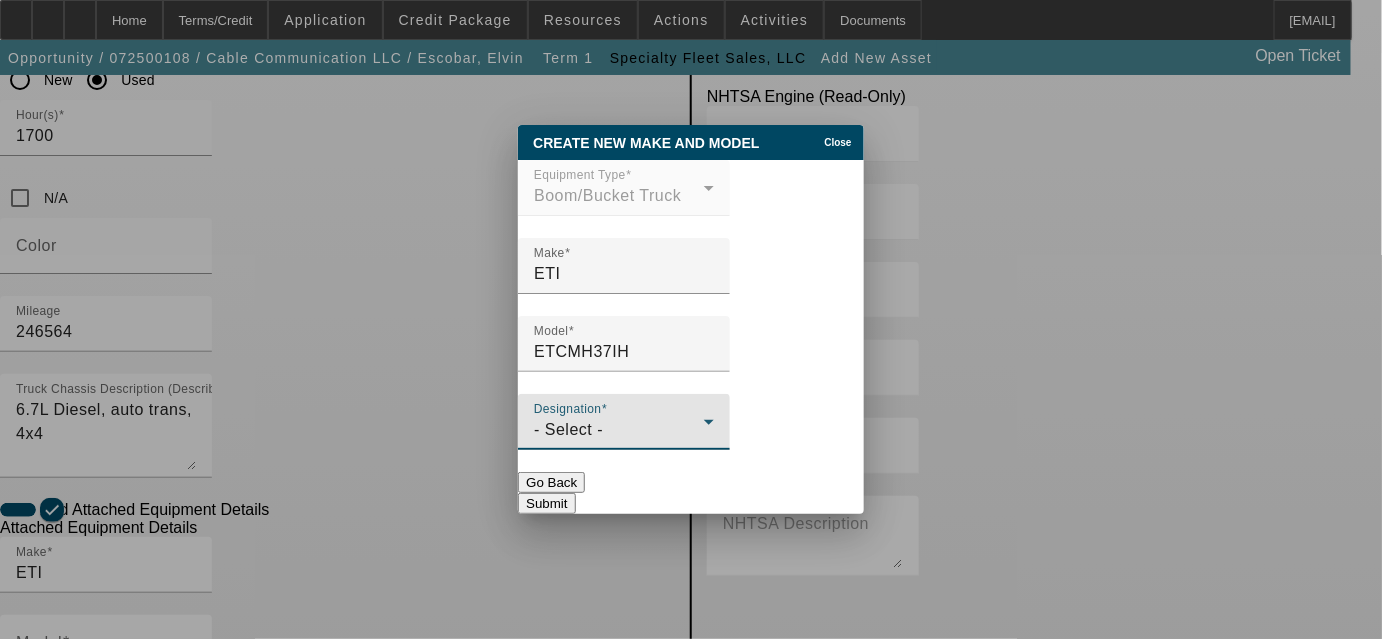 click on "- Select -" at bounding box center [619, 430] 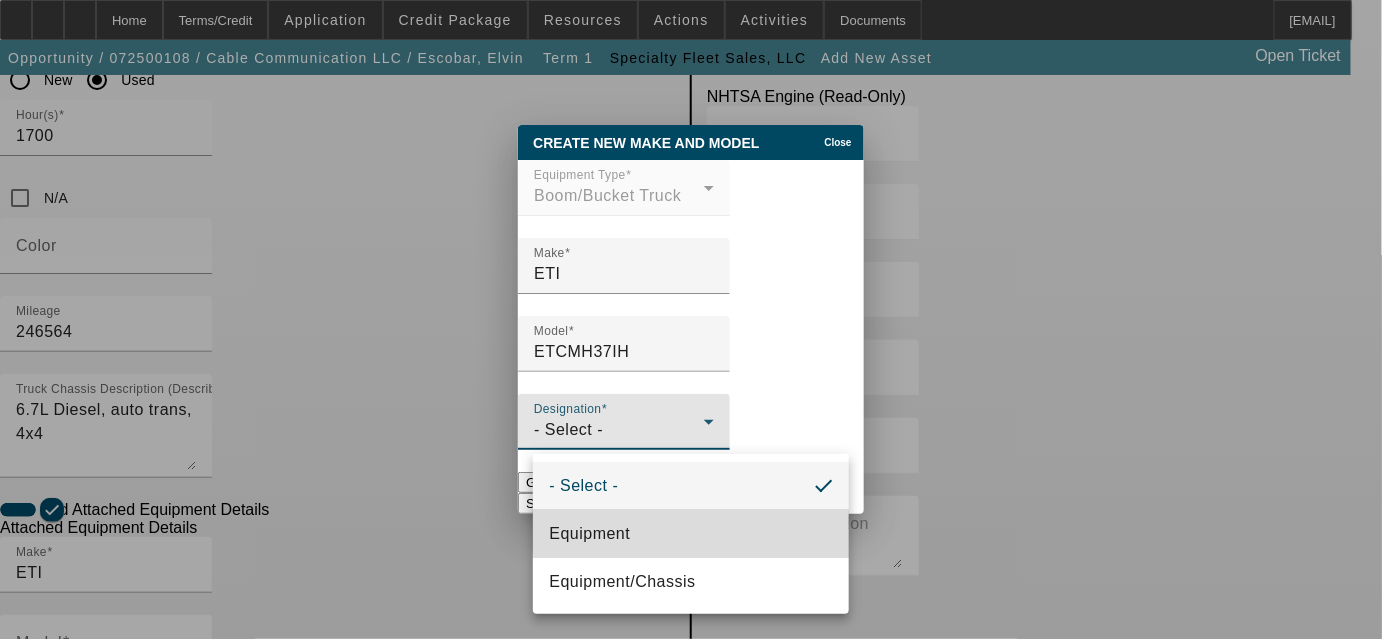 click on "Equipment" at bounding box center (691, 534) 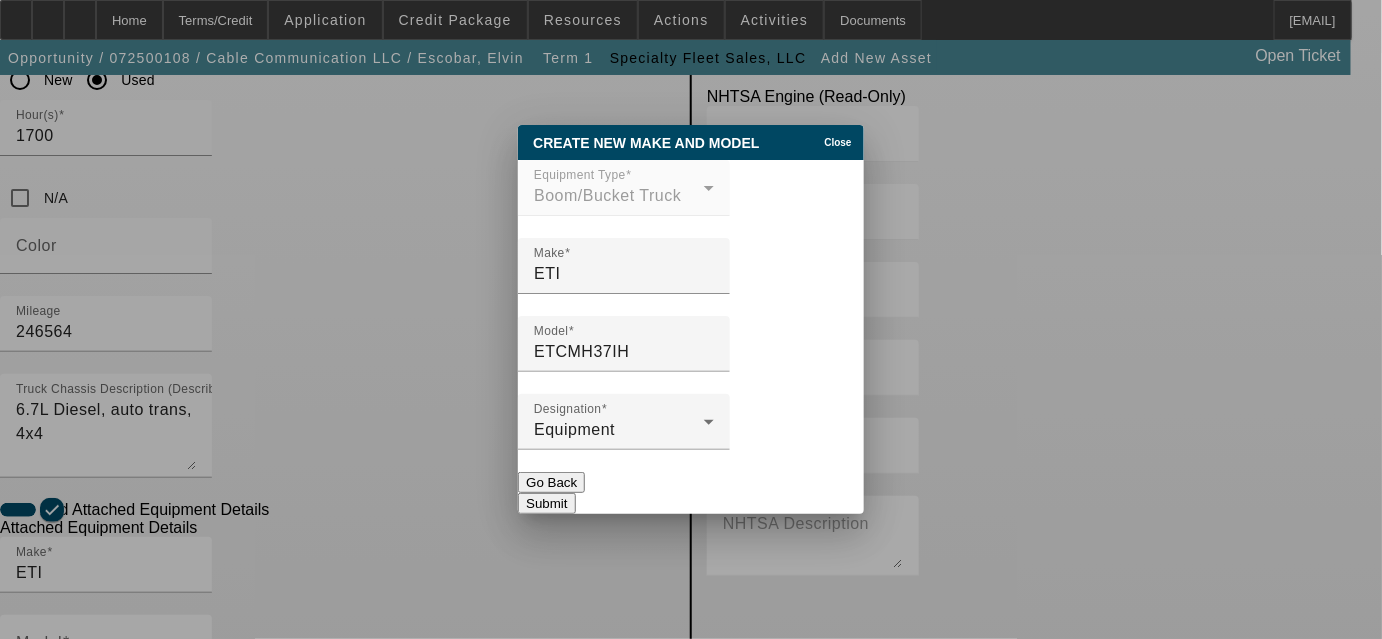 click on "Submit" at bounding box center [546, 503] 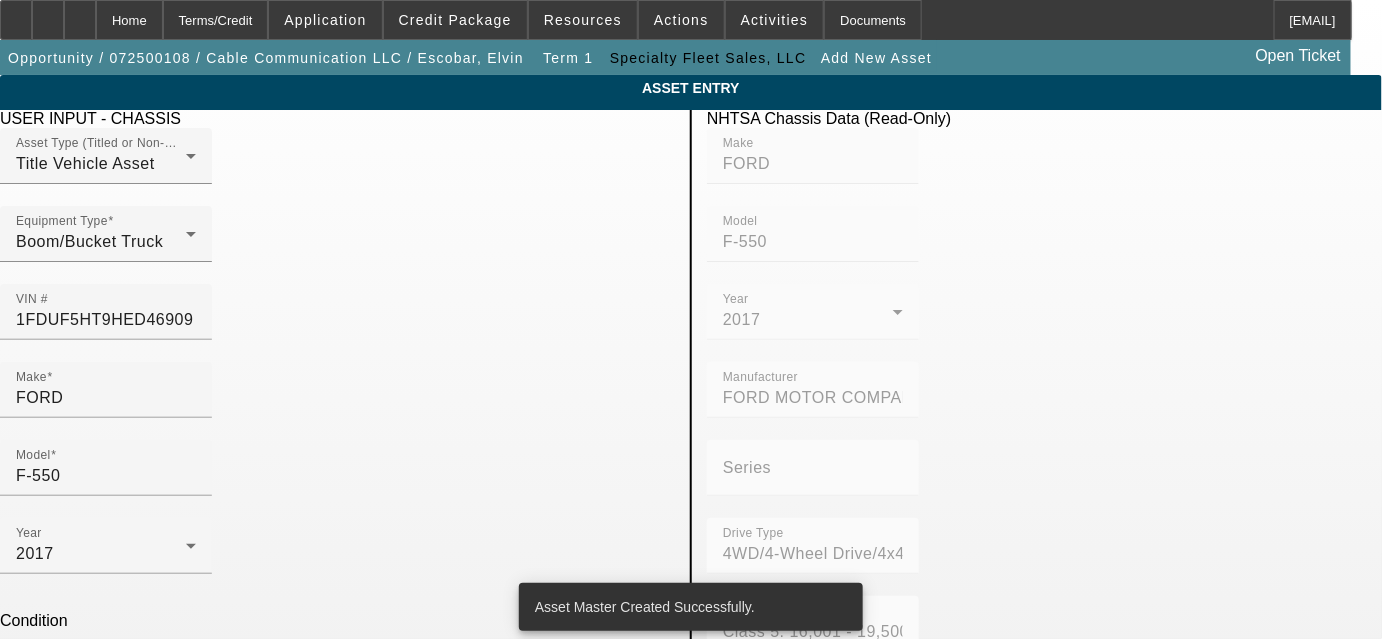 scroll, scrollTop: 586, scrollLeft: 0, axis: vertical 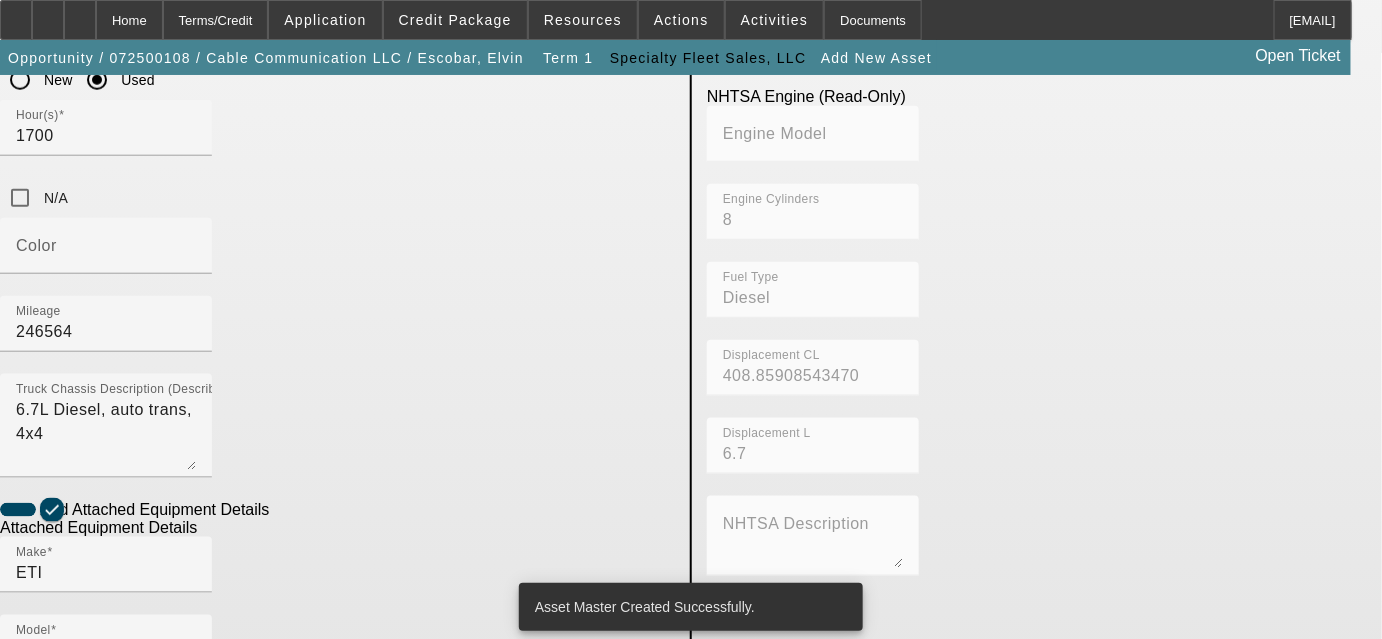 click on "Used" at bounding box center [97, 809] 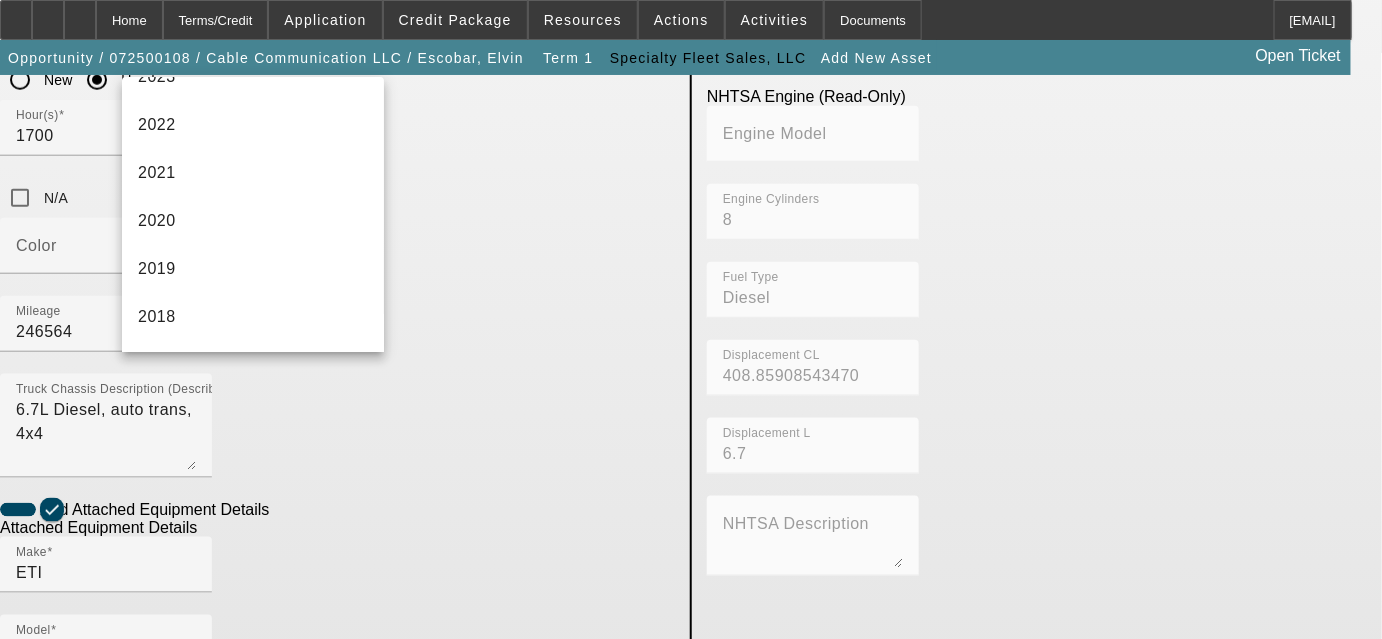 scroll, scrollTop: 363, scrollLeft: 0, axis: vertical 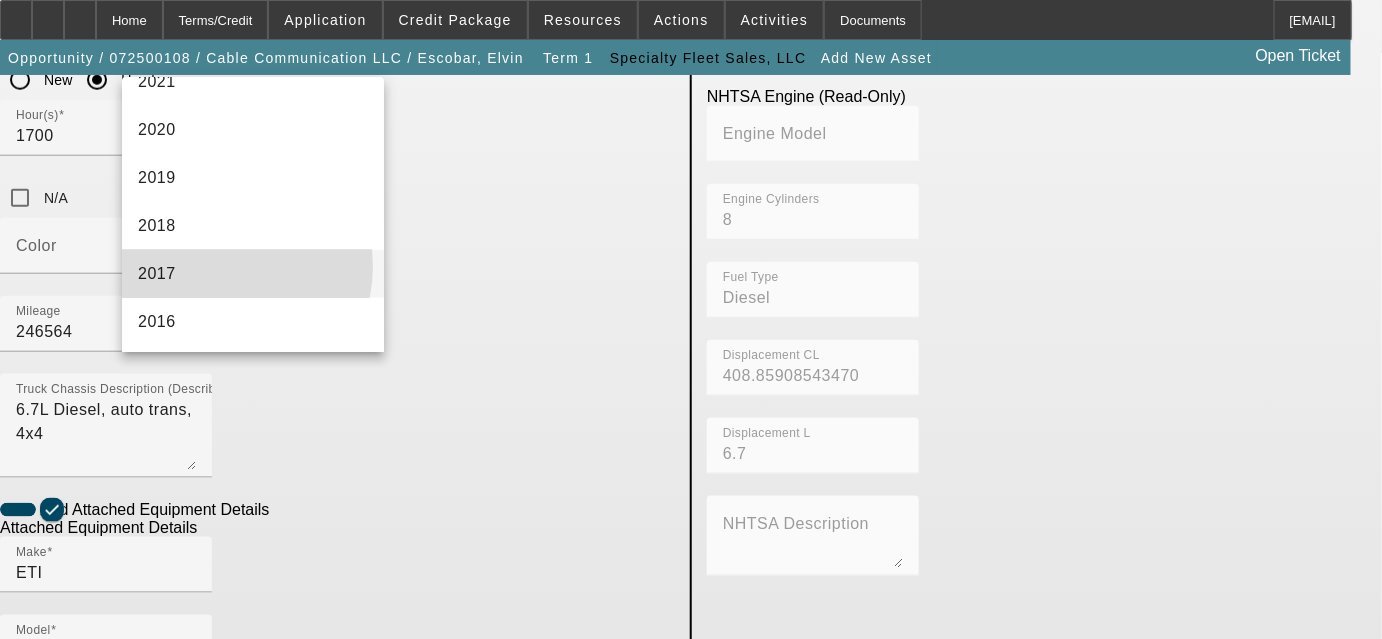click on "2017" at bounding box center [253, 274] 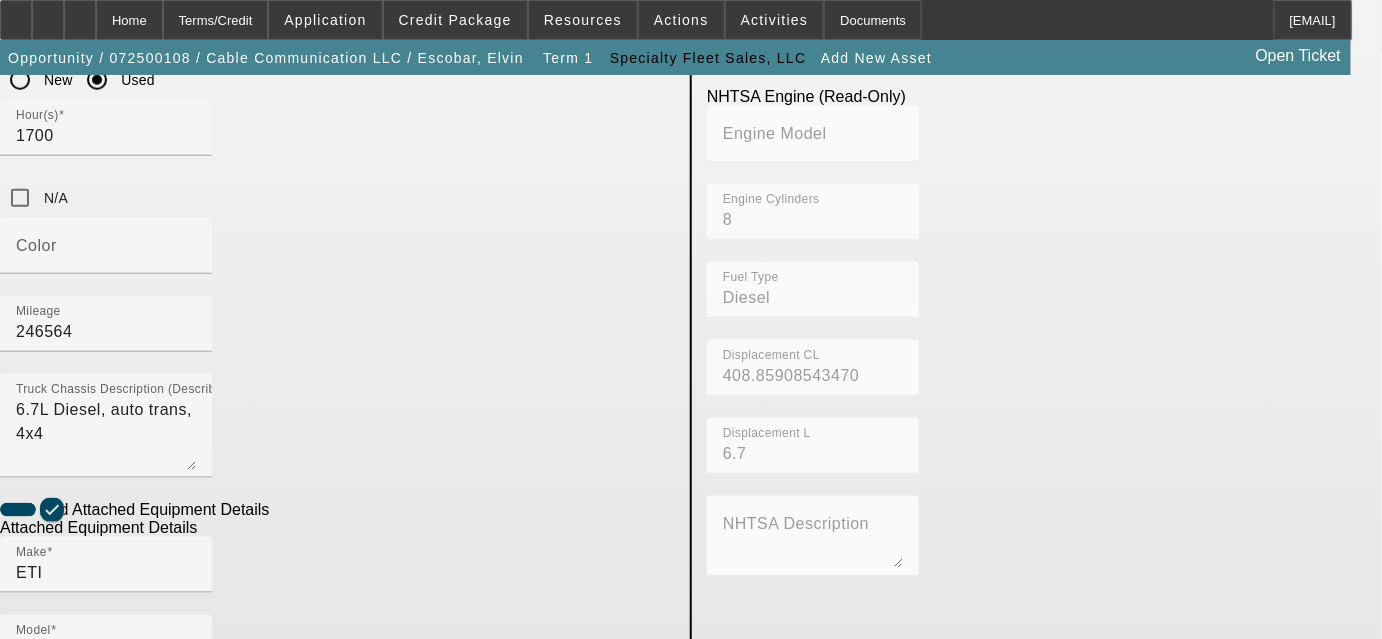 click on "Year
2017
Condition
New
Used" at bounding box center (337, 761) 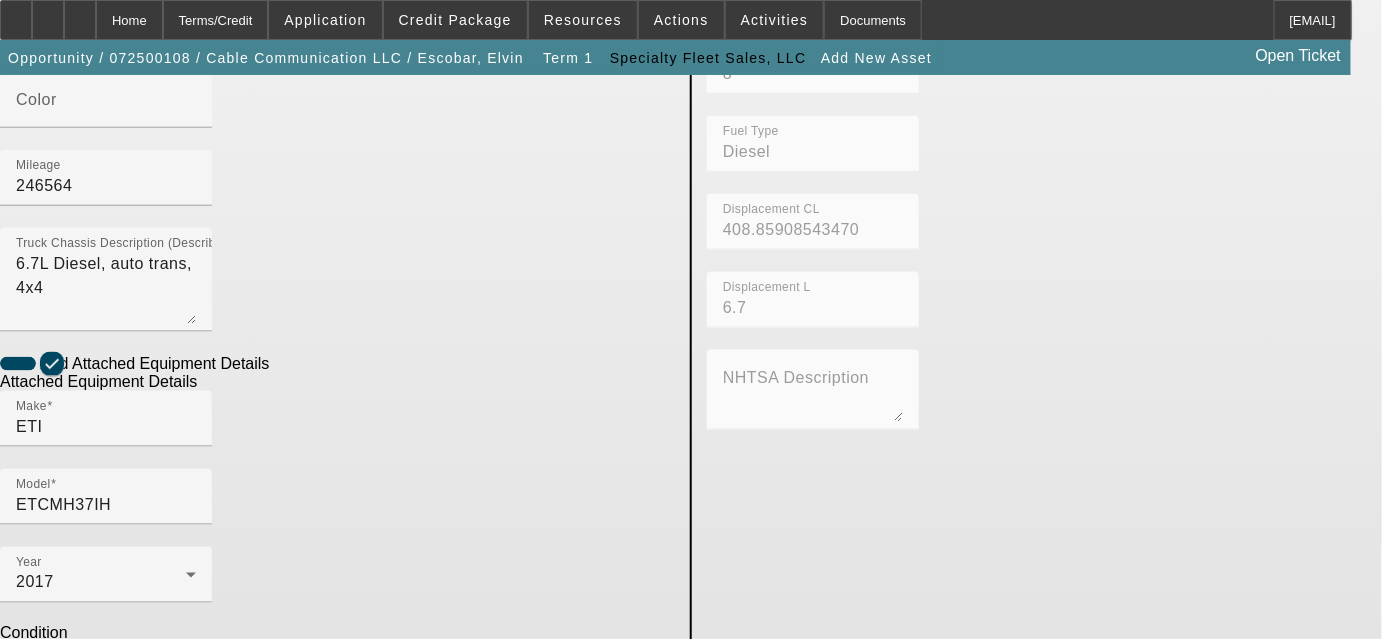 scroll, scrollTop: 733, scrollLeft: 0, axis: vertical 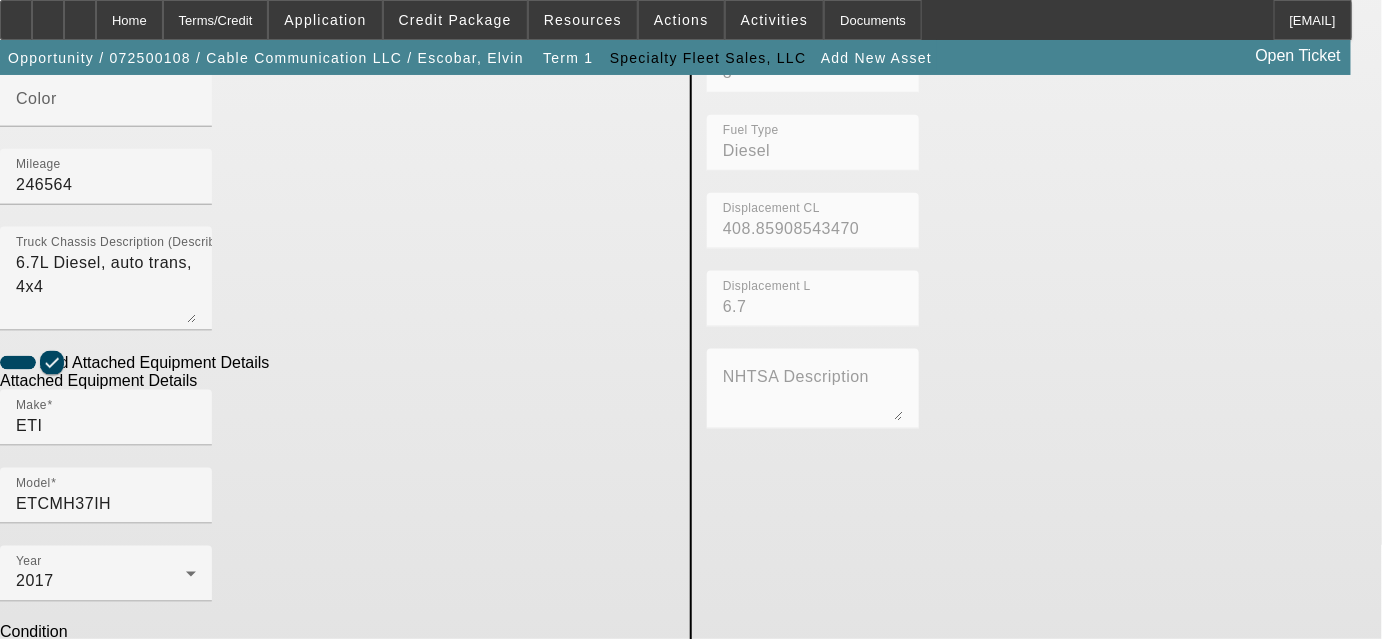 click on "Truck Equip. Description (Describe the equipment on the back of the chassis)" at bounding box center (106, 860) 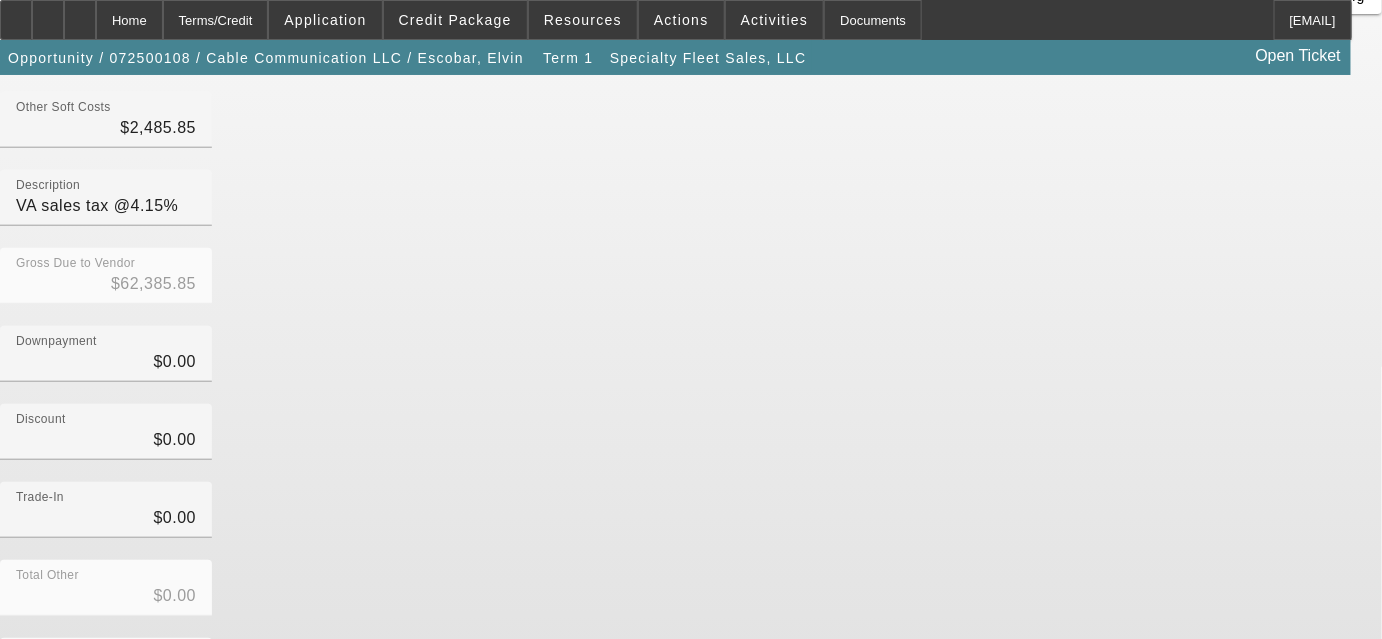 scroll, scrollTop: 303, scrollLeft: 0, axis: vertical 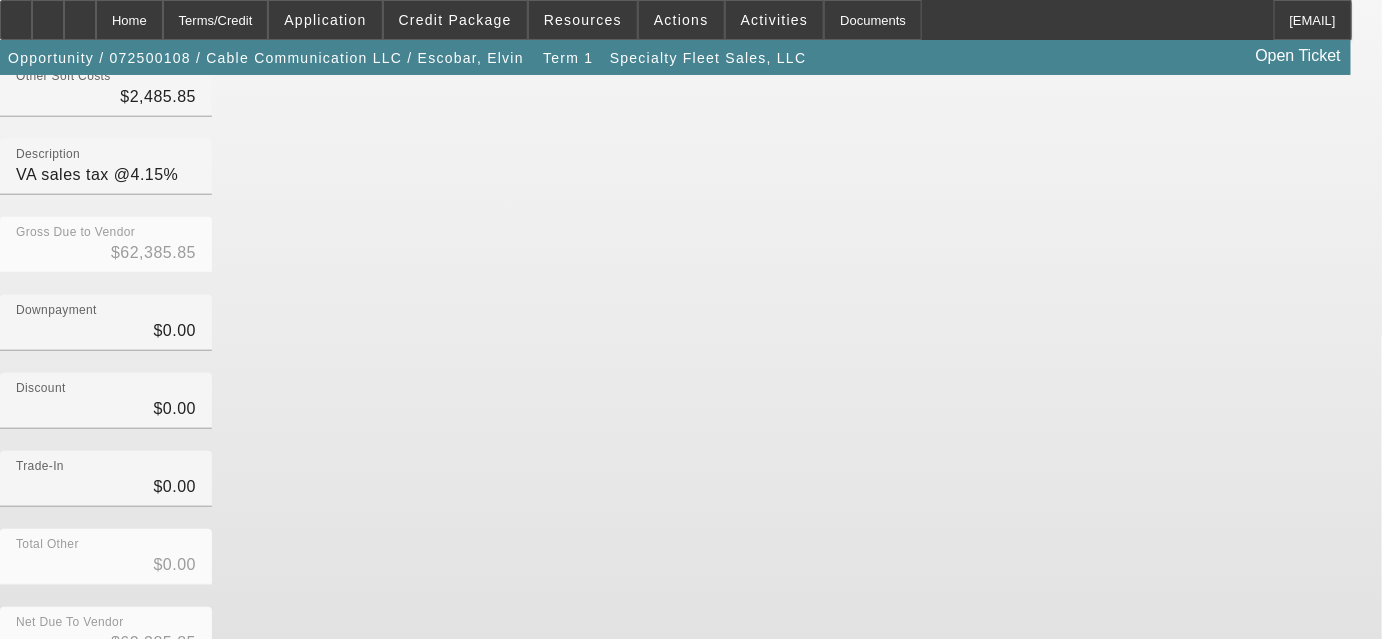 click on "Submit" at bounding box center [28, 716] 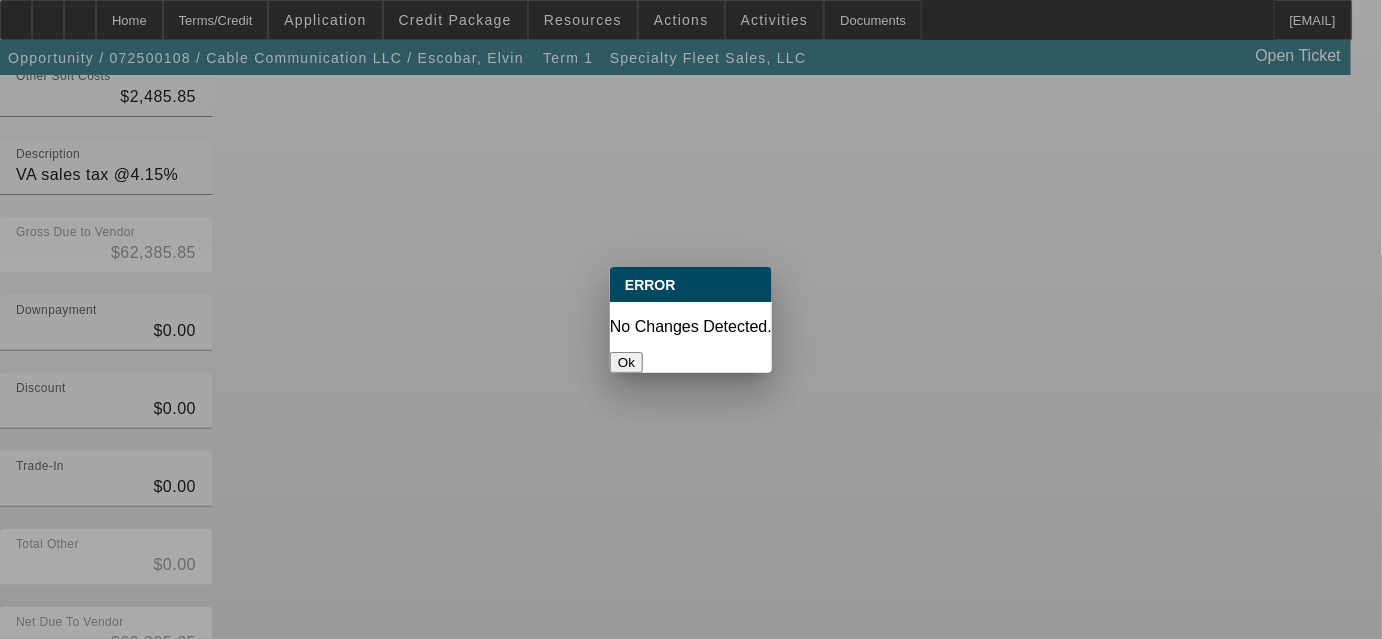 scroll, scrollTop: 0, scrollLeft: 0, axis: both 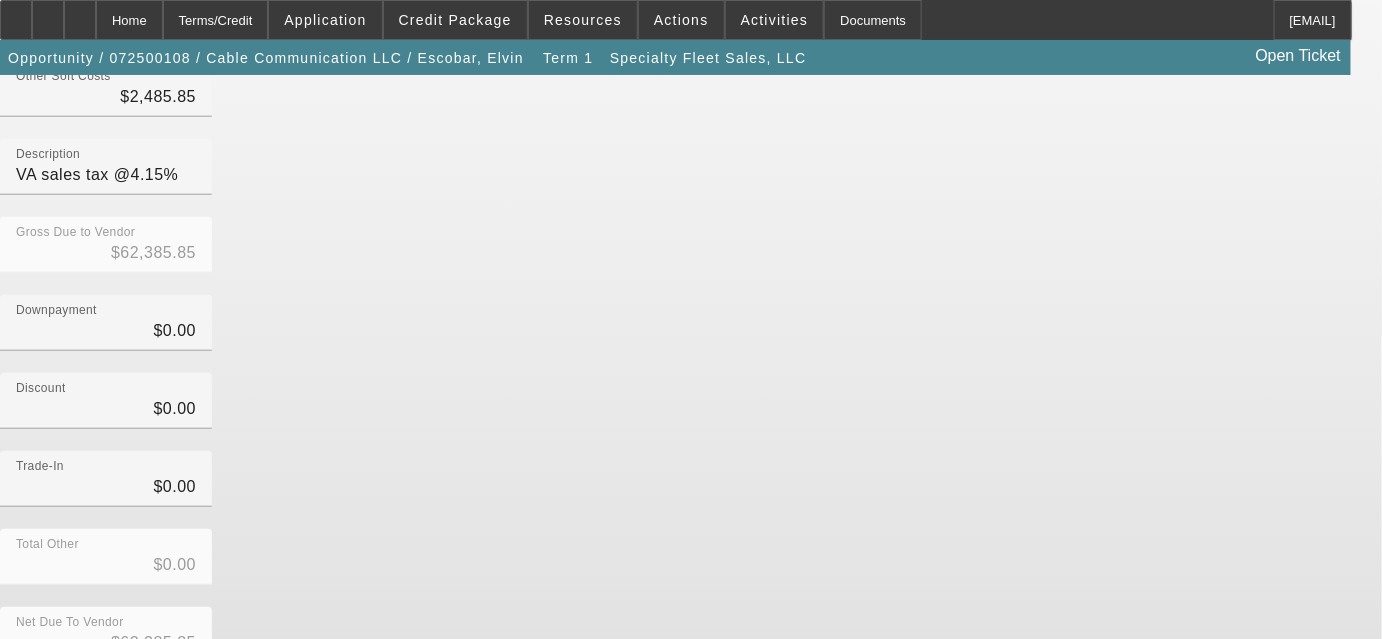 click on "Submit" at bounding box center [28, 716] 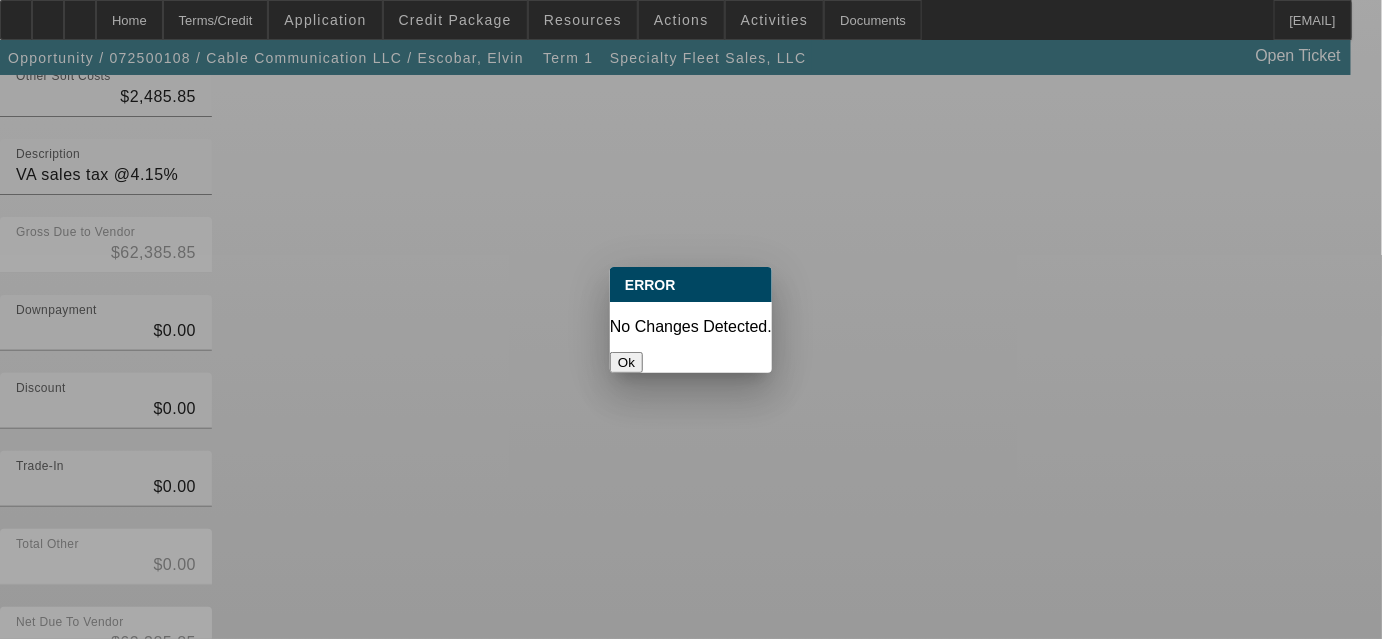 scroll, scrollTop: 0, scrollLeft: 0, axis: both 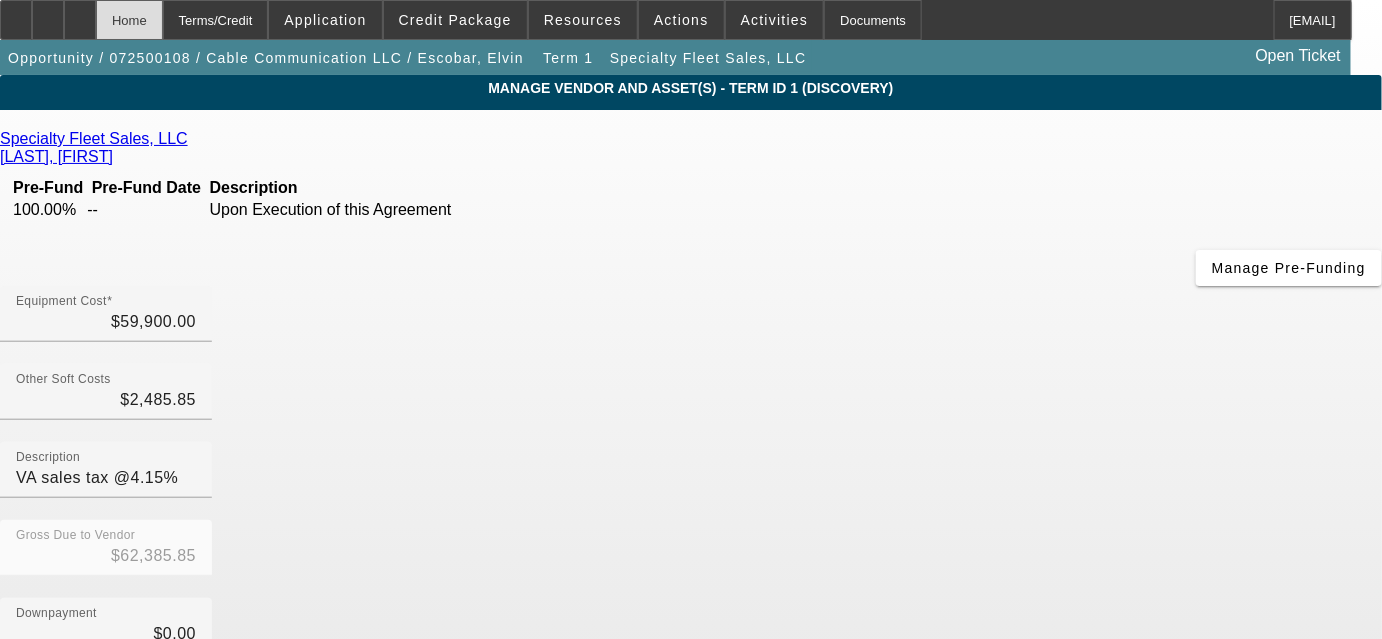 click on "Home" at bounding box center [129, 20] 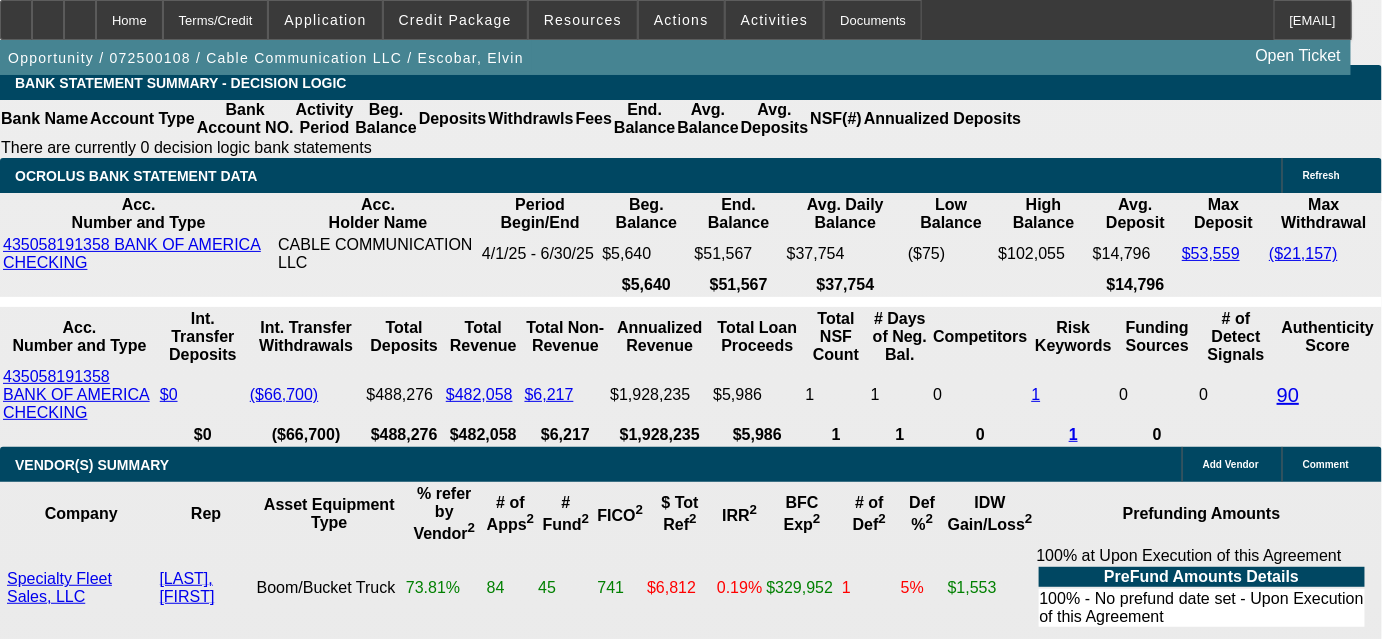 scroll, scrollTop: 3636, scrollLeft: 0, axis: vertical 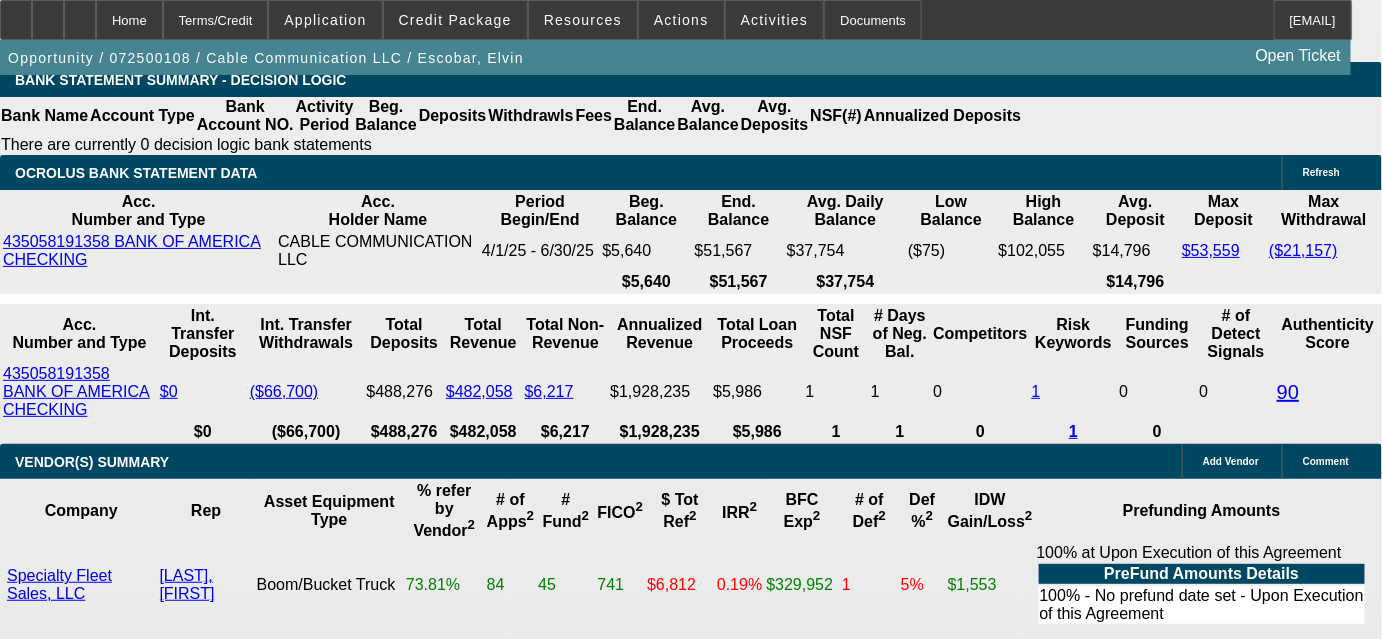 drag, startPoint x: 338, startPoint y: 455, endPoint x: 459, endPoint y: 439, distance: 122.05327 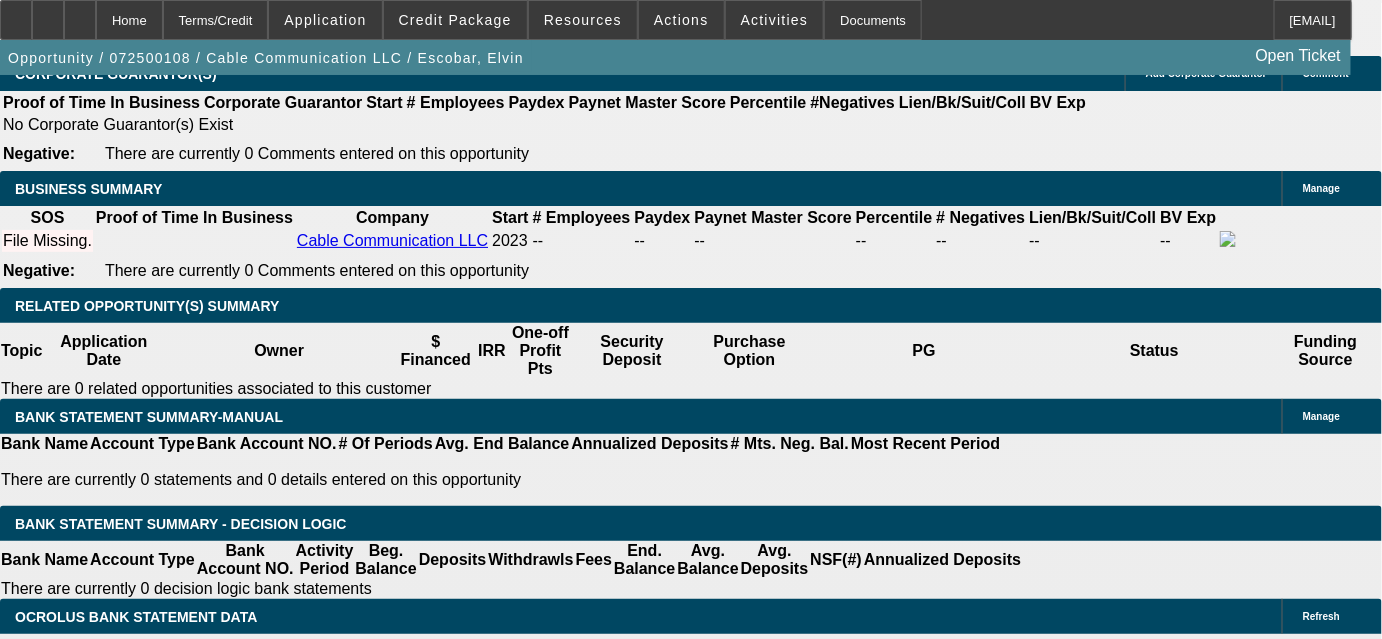 scroll, scrollTop: 3181, scrollLeft: 0, axis: vertical 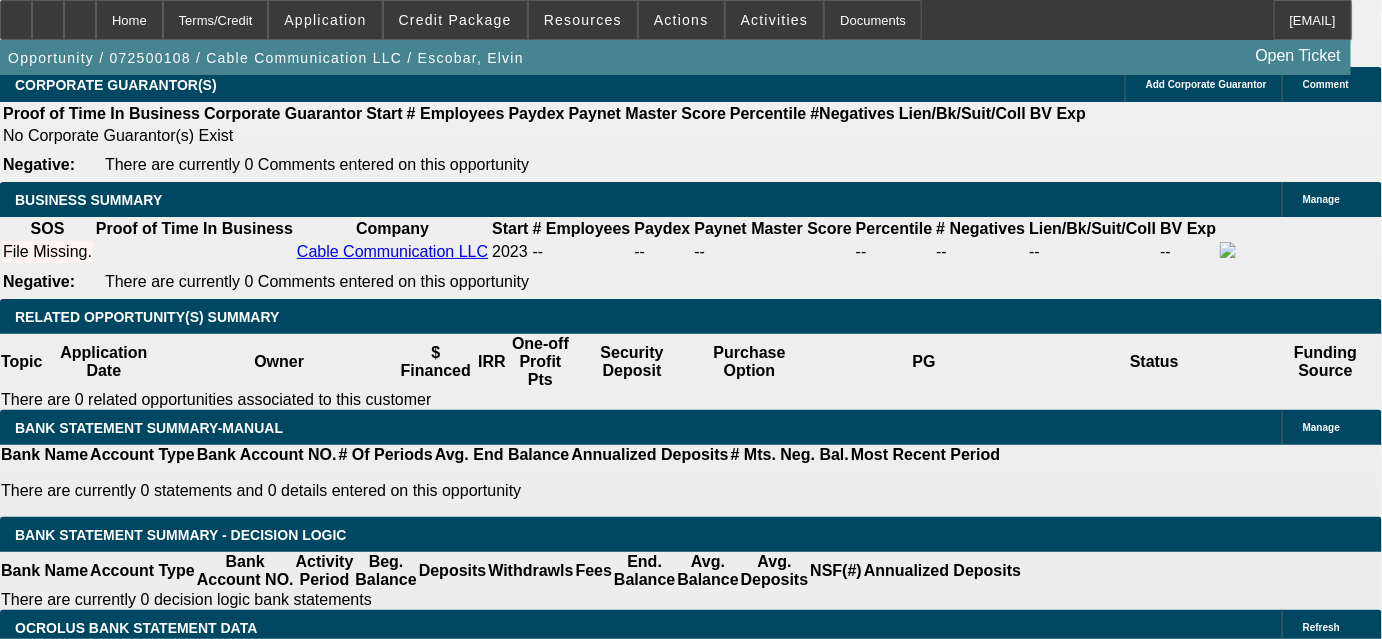 click at bounding box center [294, 1645] 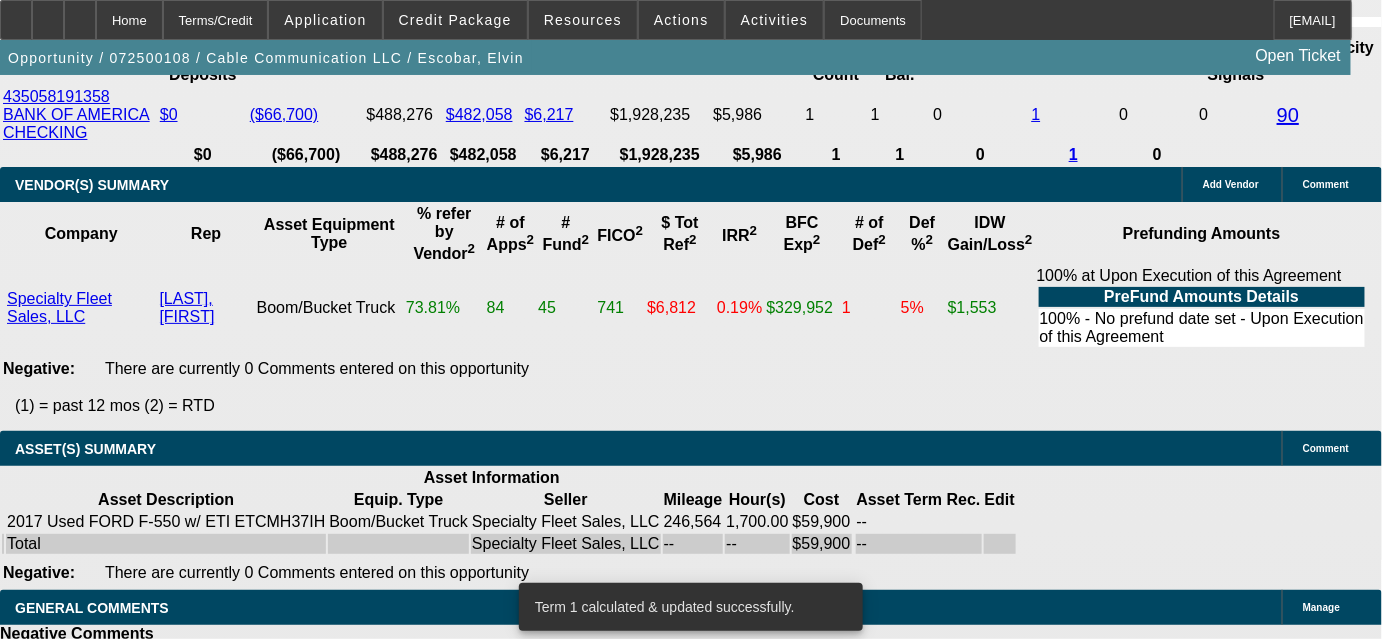 scroll, scrollTop: 3968, scrollLeft: 0, axis: vertical 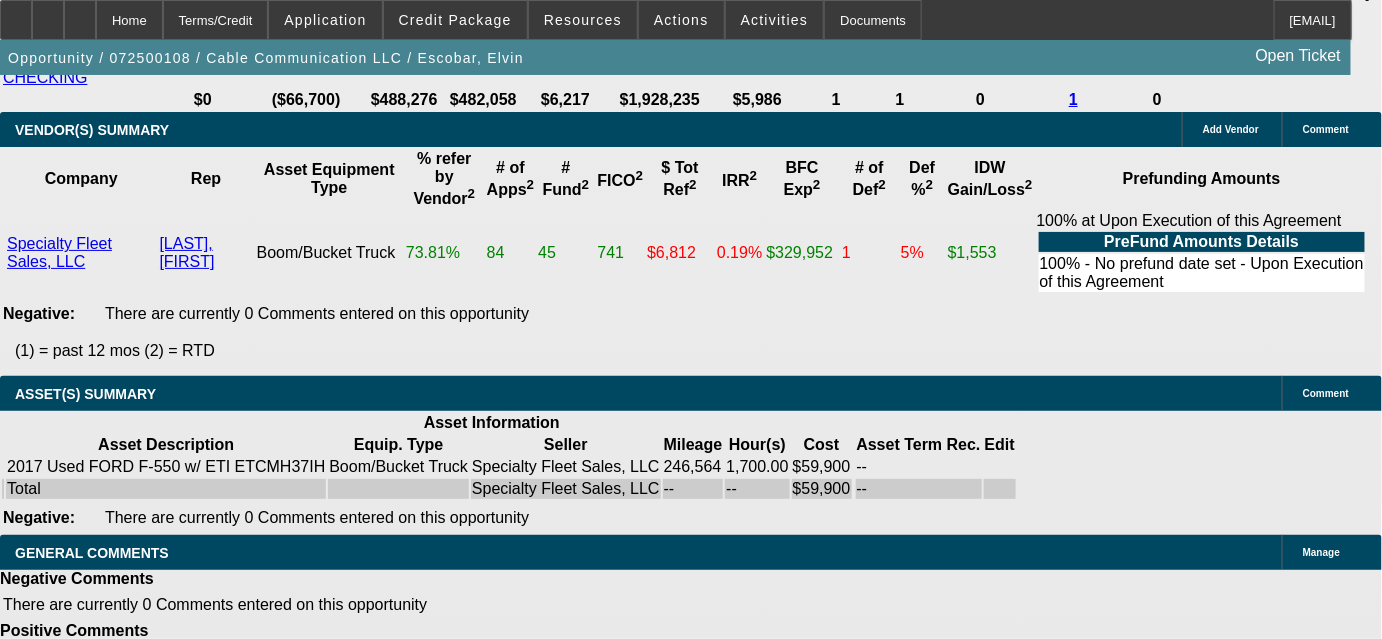 click on "1
Discovery
[LAST], [FIRST]
Add Personal
|
Add Corporate
Specialty Fleet Sales, LLC
Add Vendor
2017 Used FORD F-550 246564 6.7L Diesel, auto trans, 4x4, 2017 used ETI ETCMH37IH ETCMH37IH 42' Working Height Aerial Lift
Asset
2017 Used FORD F-550 246564 6.7L Diesel, auto trans, 4x4, 2017 used ETI ETCMH37IH ETCMH37IH 42' Working Height Aerial Lift
$59,900.00
$2,485.85
$62,385.85
$0.00
$0.00
$0.00
$62,385.85
$0.00
$20,000.00 5%" at bounding box center (780, 1759) 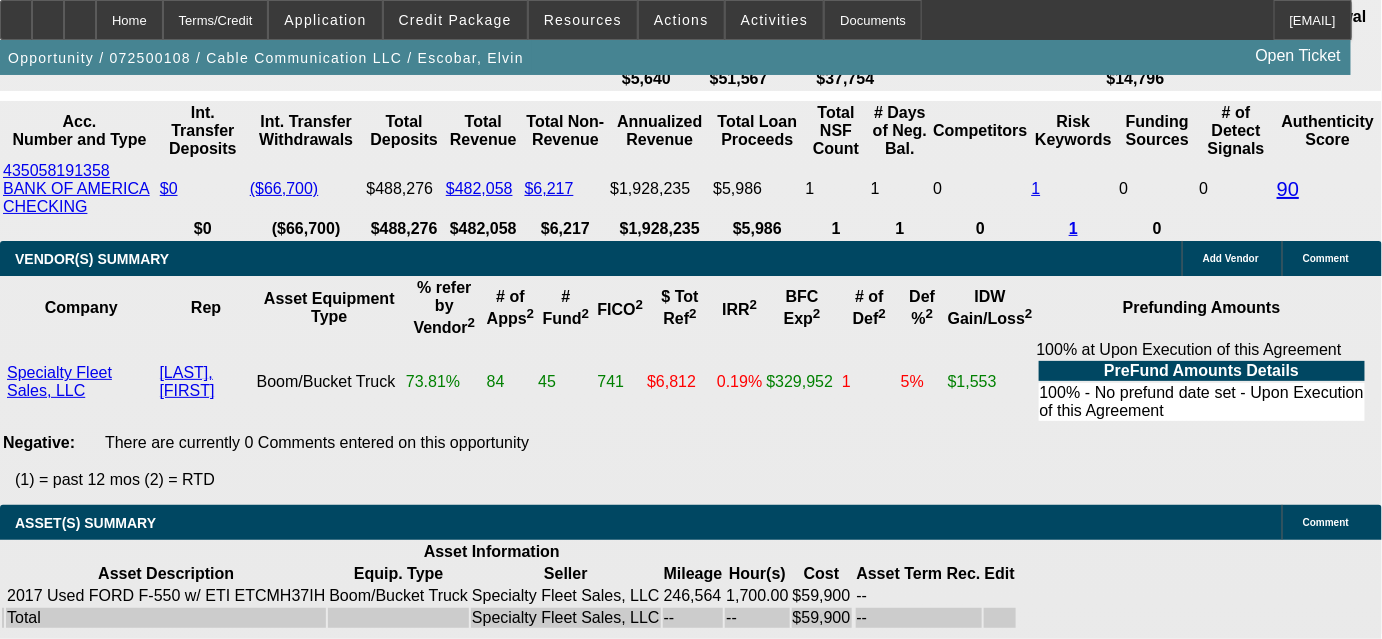 scroll, scrollTop: 3786, scrollLeft: 0, axis: vertical 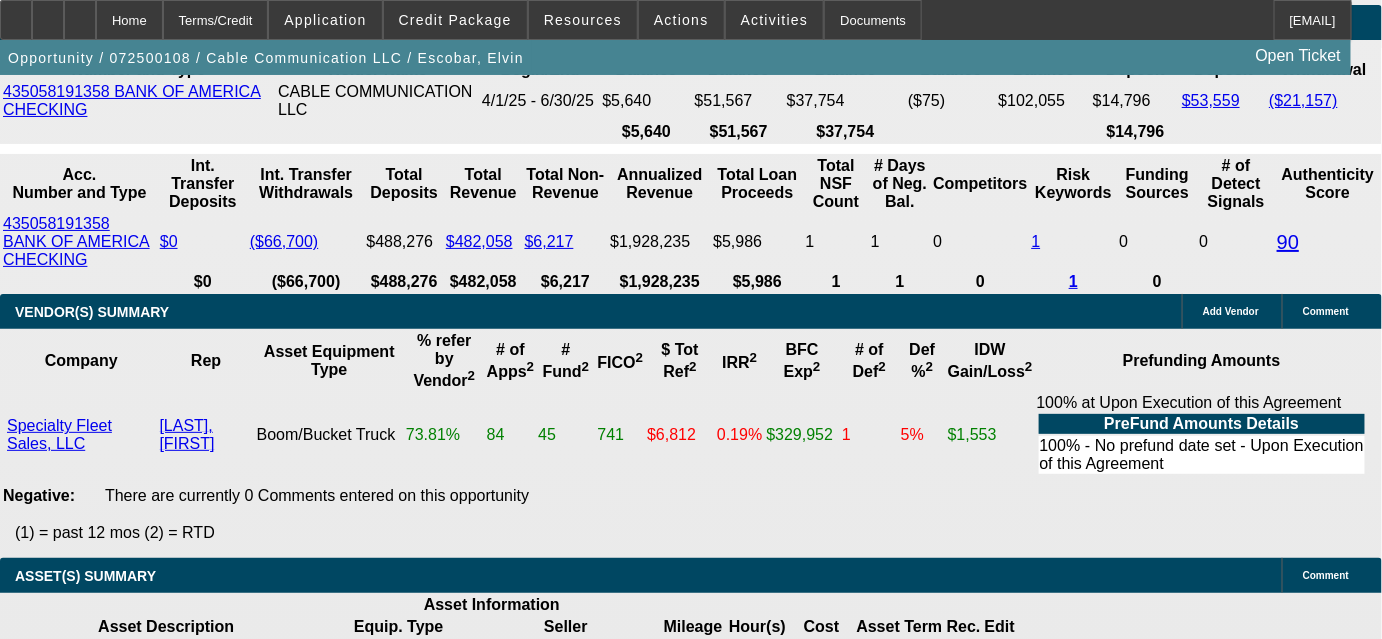 click on "$0.00 (0.00%)" at bounding box center (344, 2067) 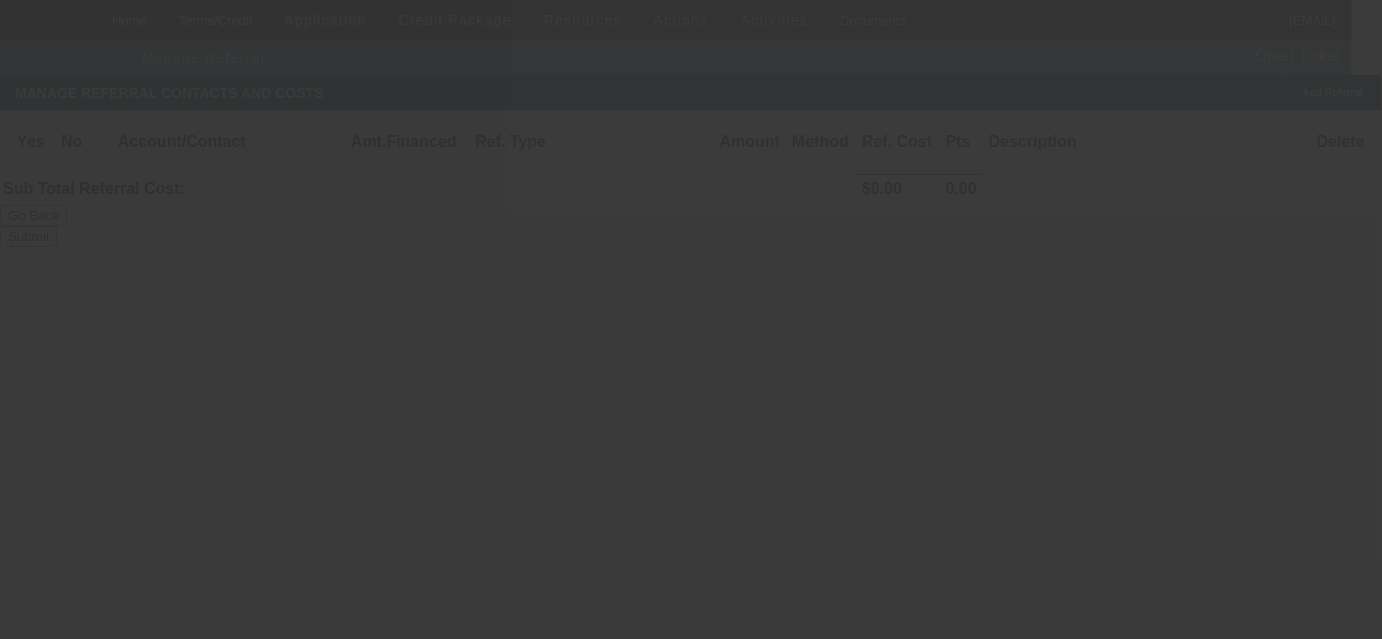 scroll, scrollTop: 0, scrollLeft: 0, axis: both 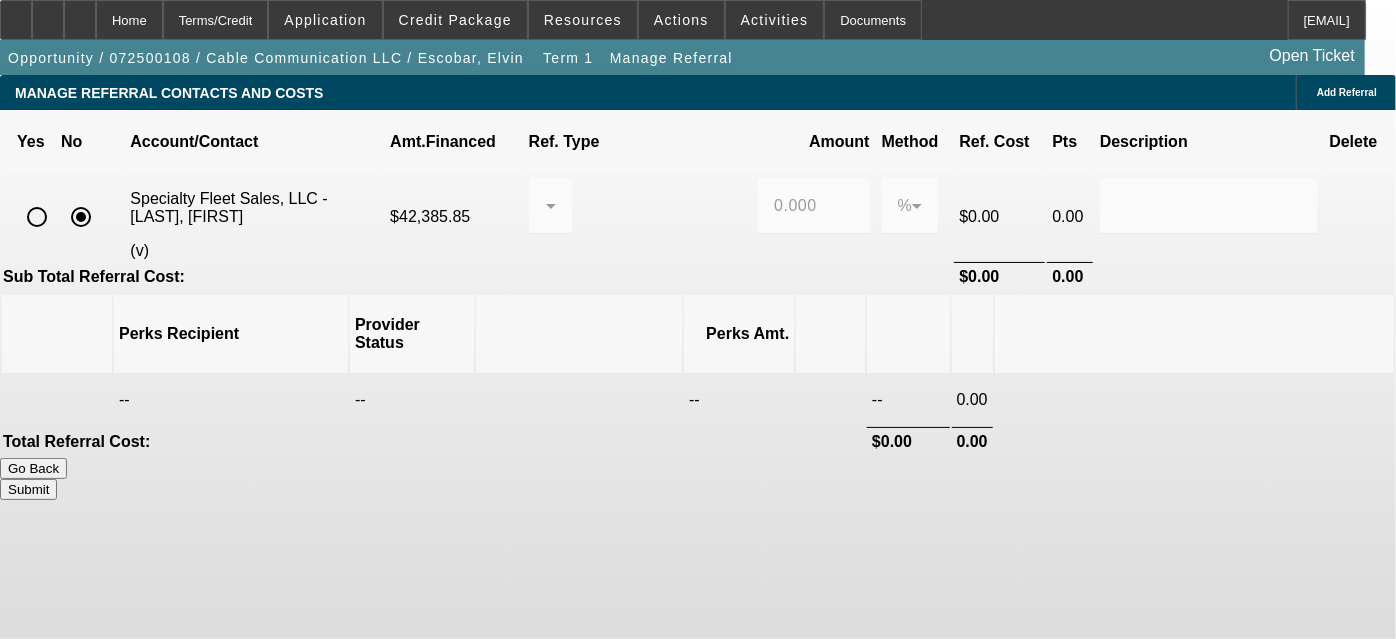 click on "Add Referral" at bounding box center (1347, 92) 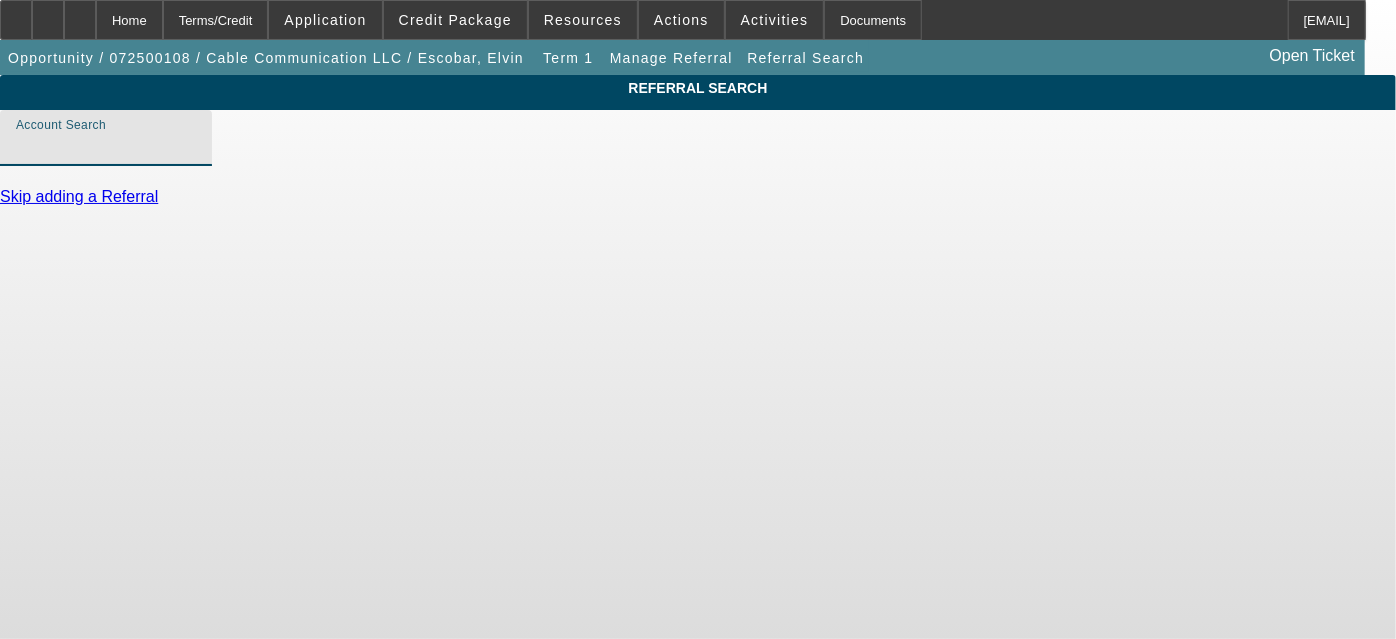 click on "Account Search" at bounding box center (106, 146) 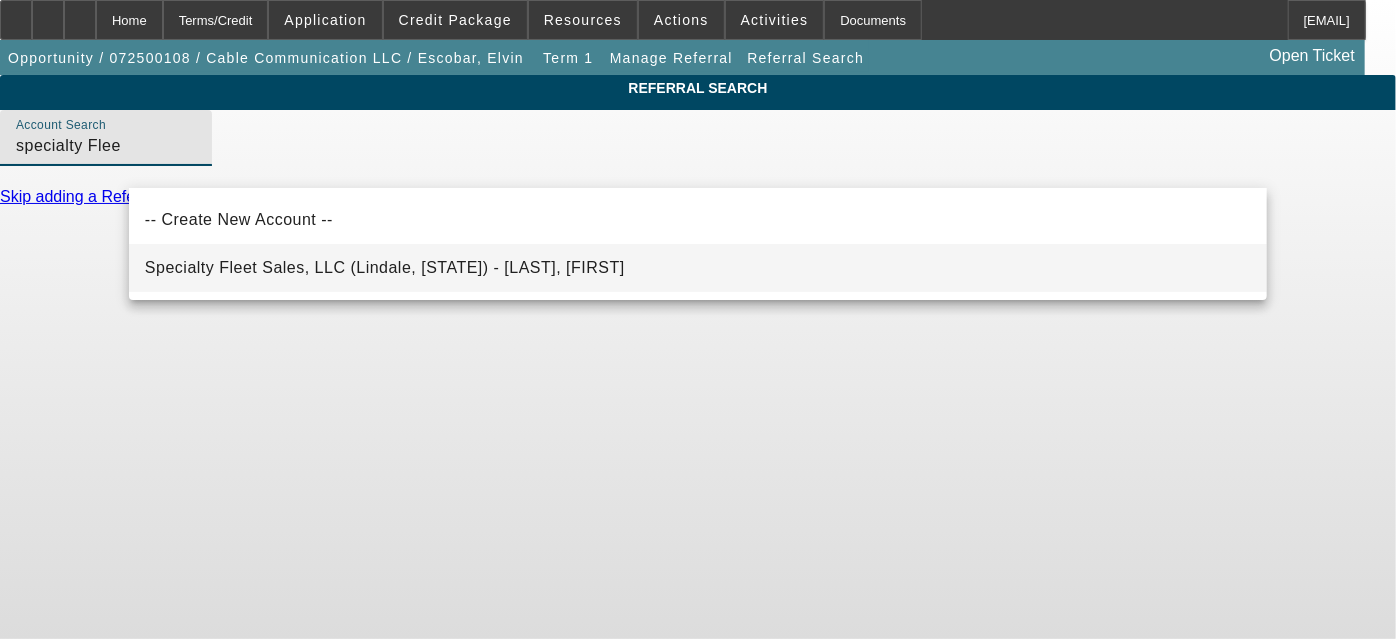 type on "specialty Flee" 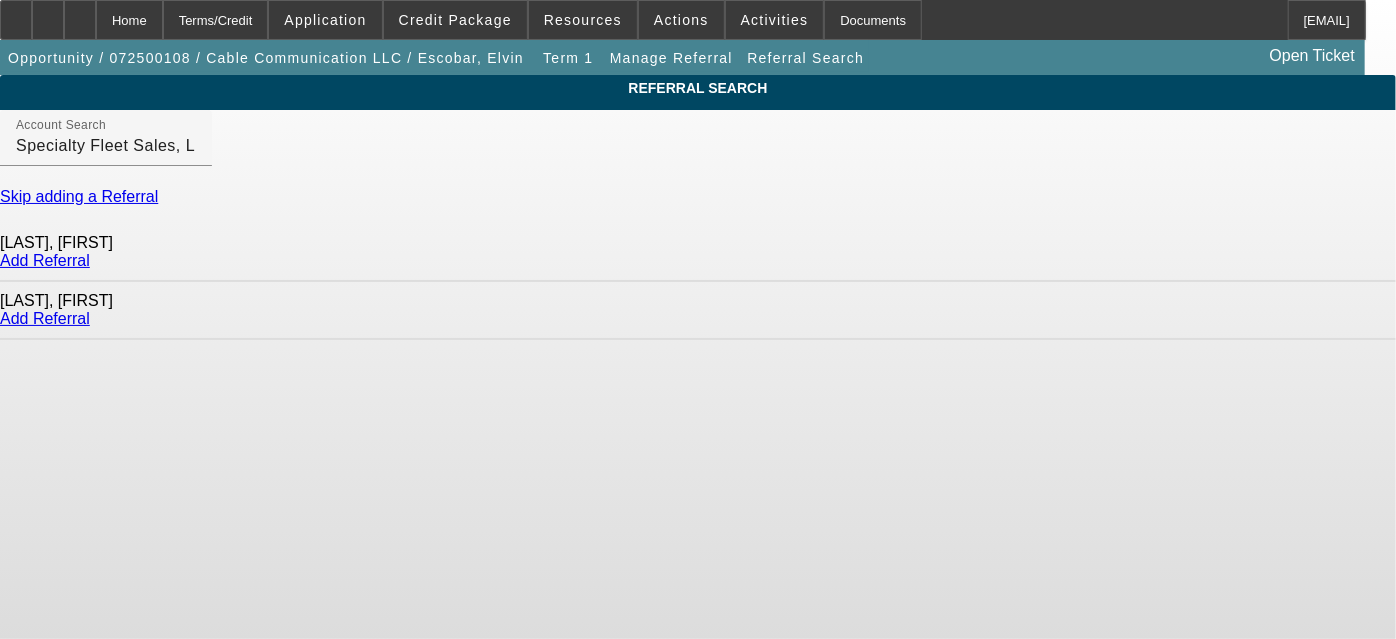 click on "Add Referral" at bounding box center [45, 260] 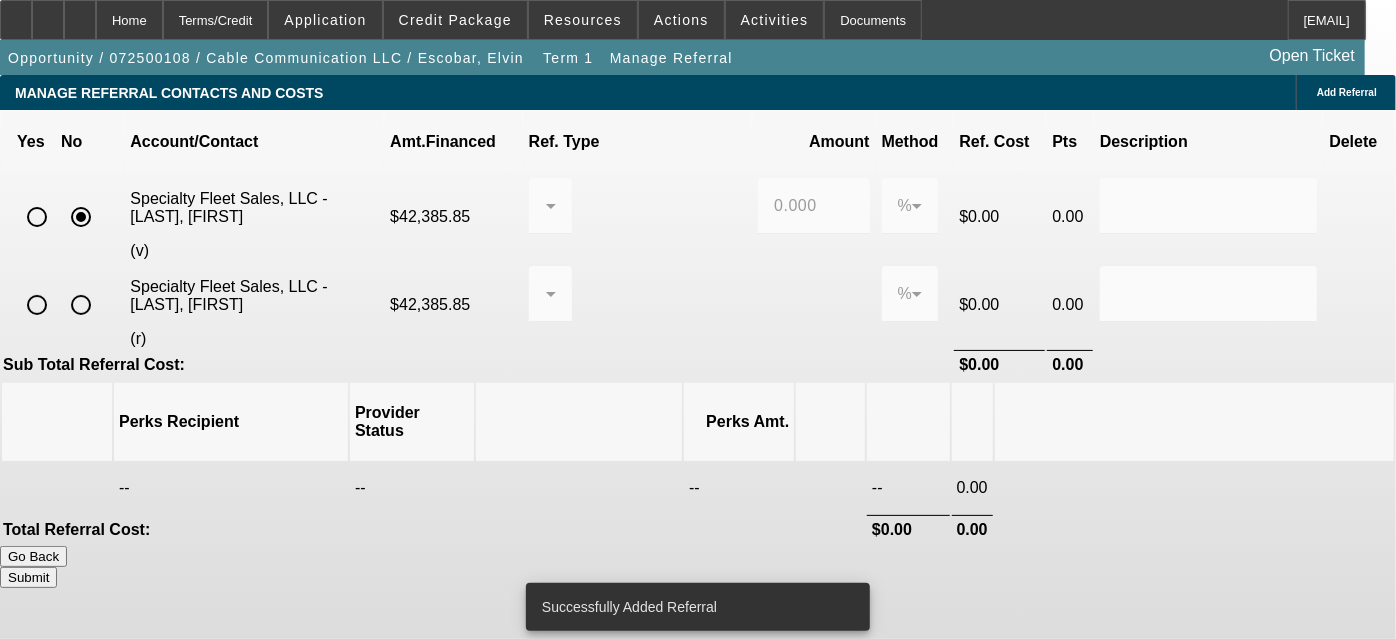 click at bounding box center (37, 305) 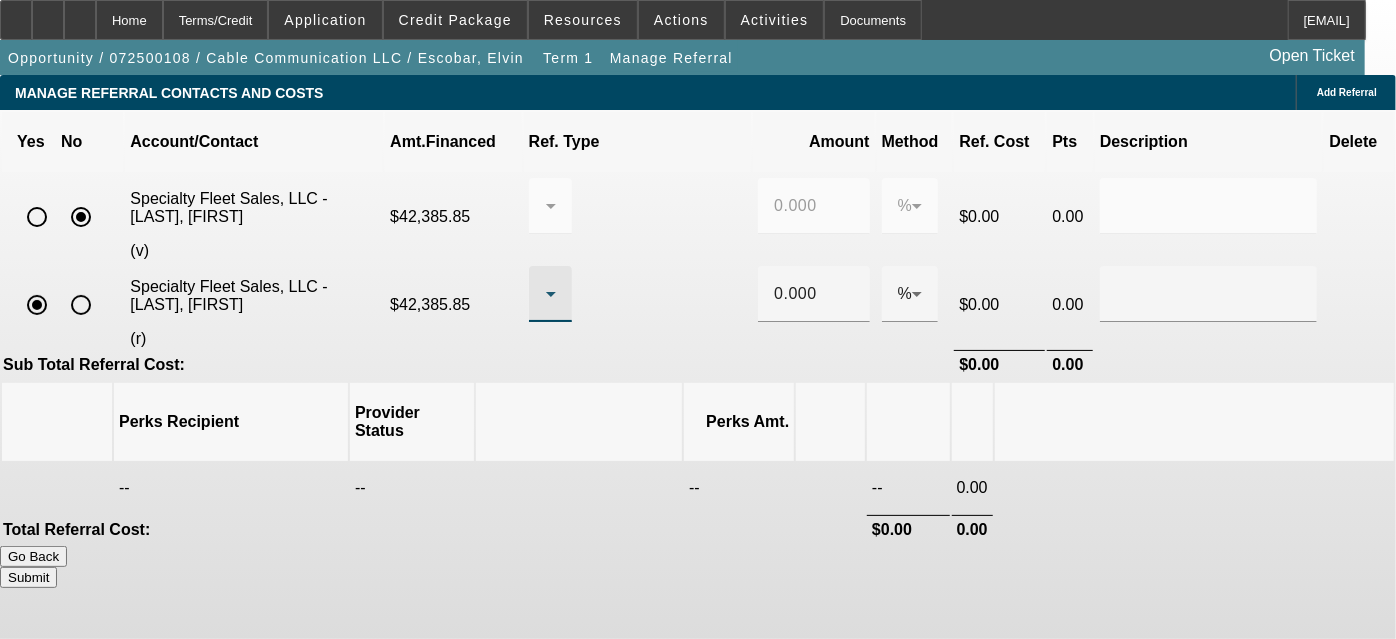 click at bounding box center (545, 294) 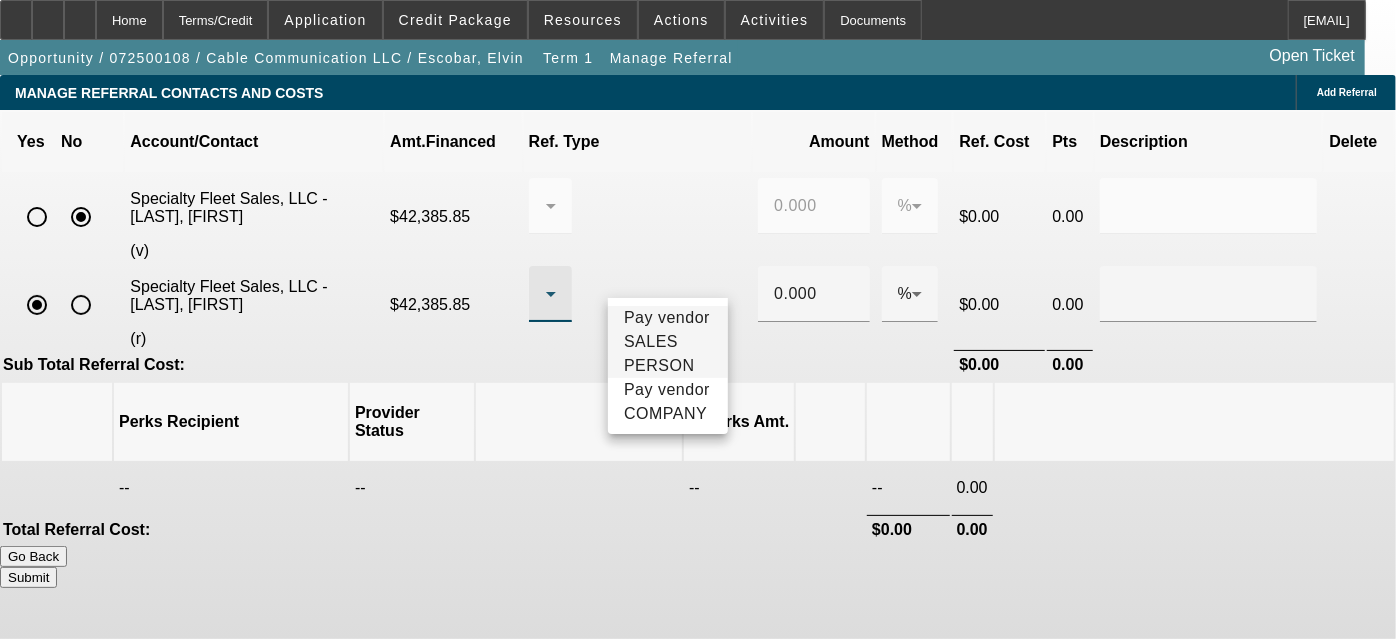 click on "Pay vendor SALES PERSON" at bounding box center [668, 342] 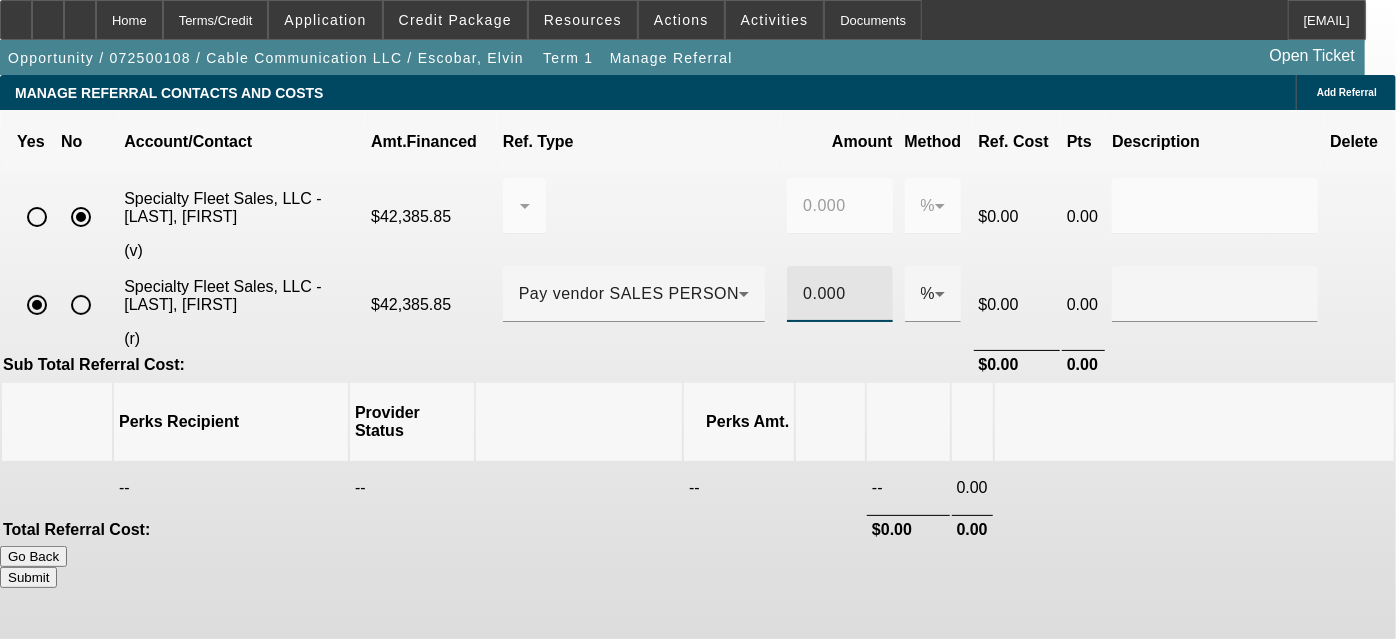 click on "0.000" at bounding box center [839, 294] 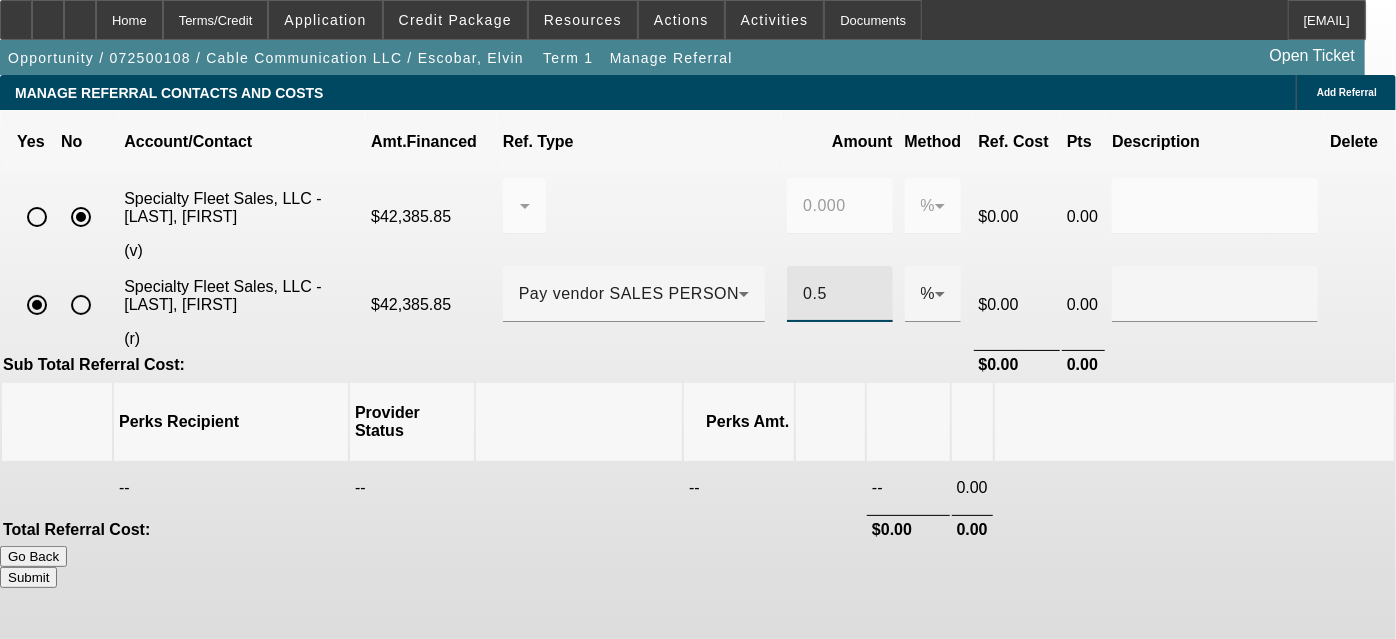 type on "0.5" 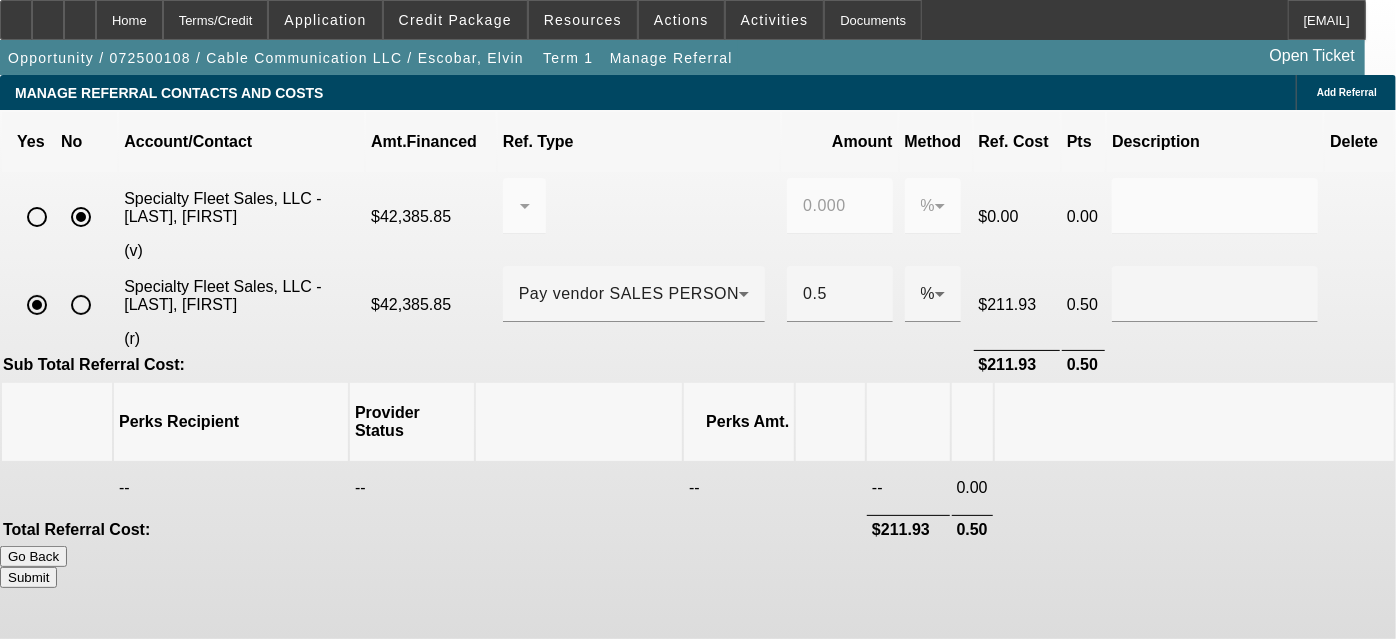 click on "Submit" at bounding box center [28, 577] 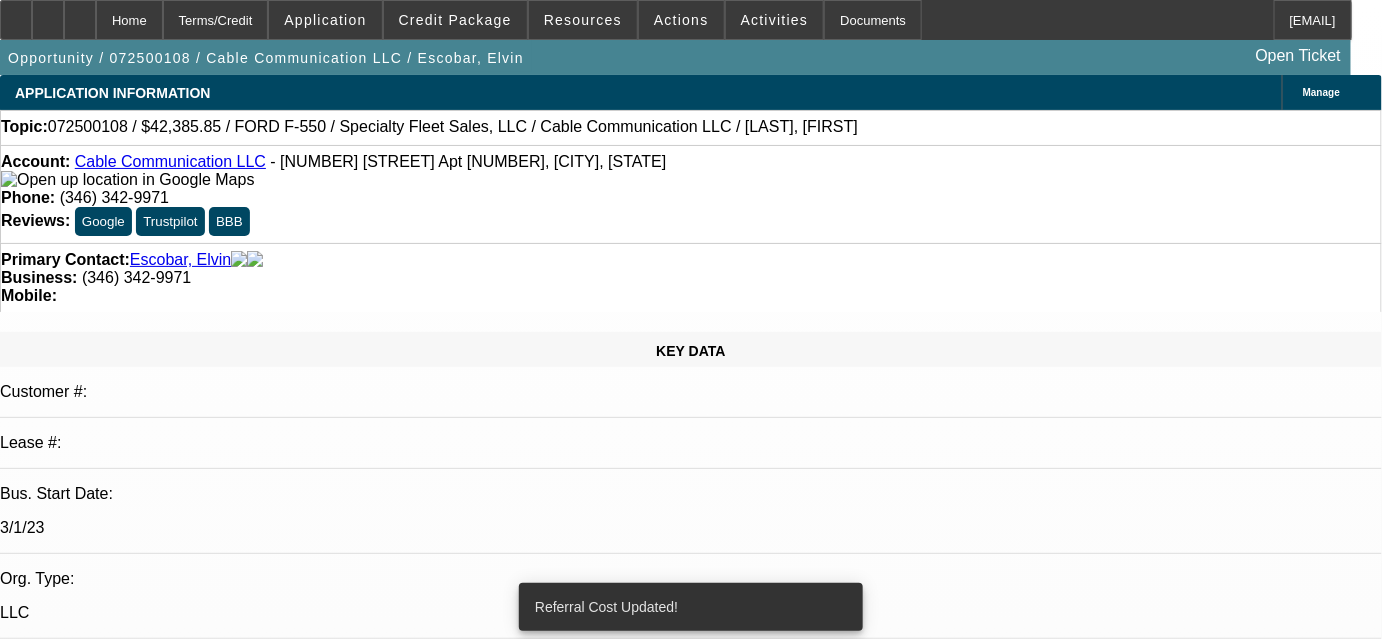 scroll, scrollTop: 363, scrollLeft: 0, axis: vertical 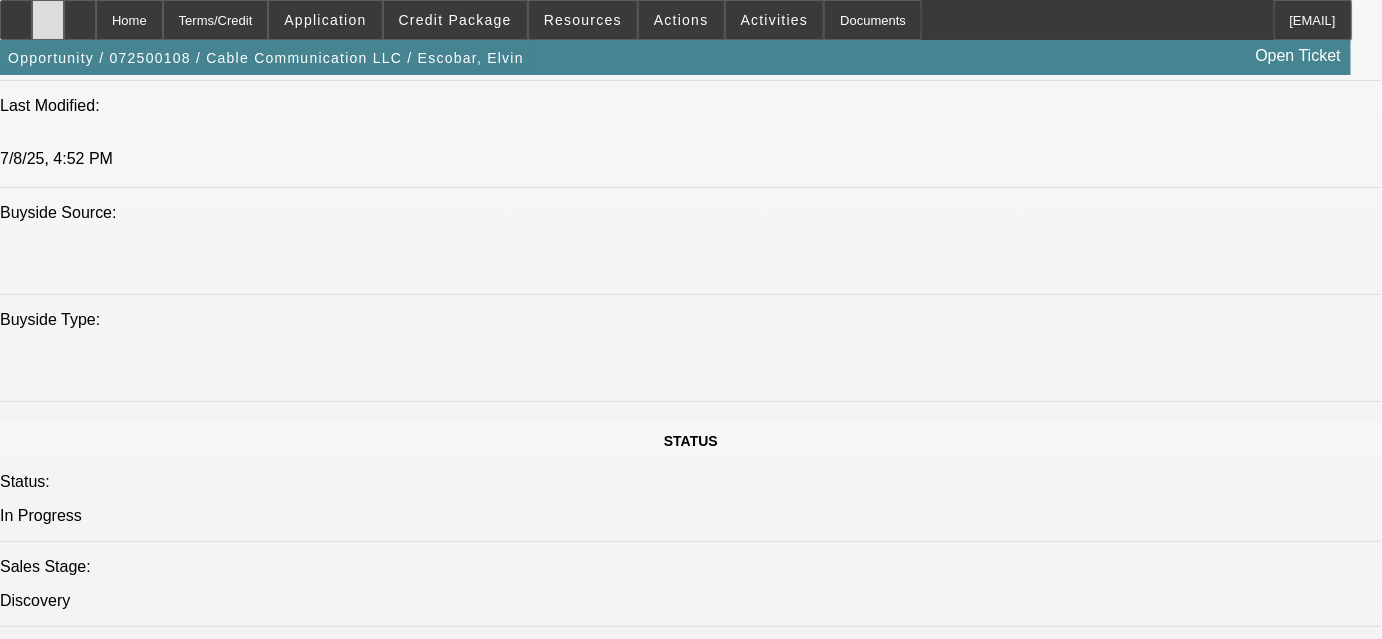 click at bounding box center (48, 13) 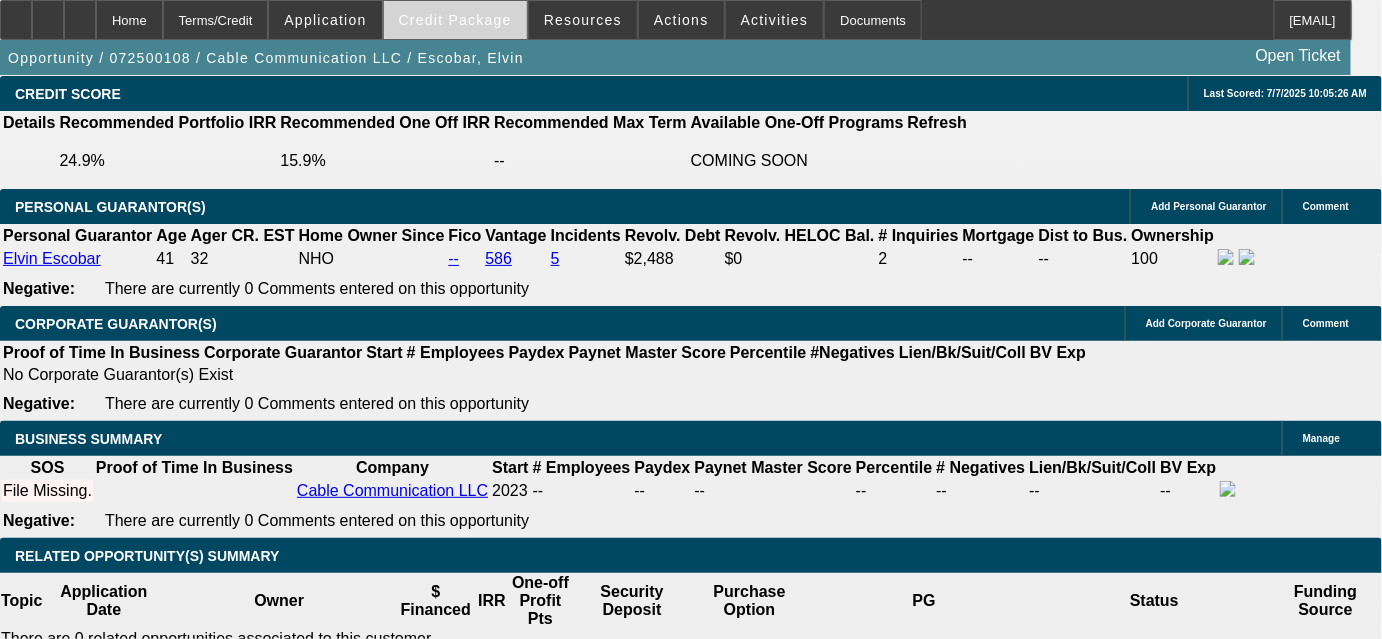 scroll, scrollTop: 2832, scrollLeft: 0, axis: vertical 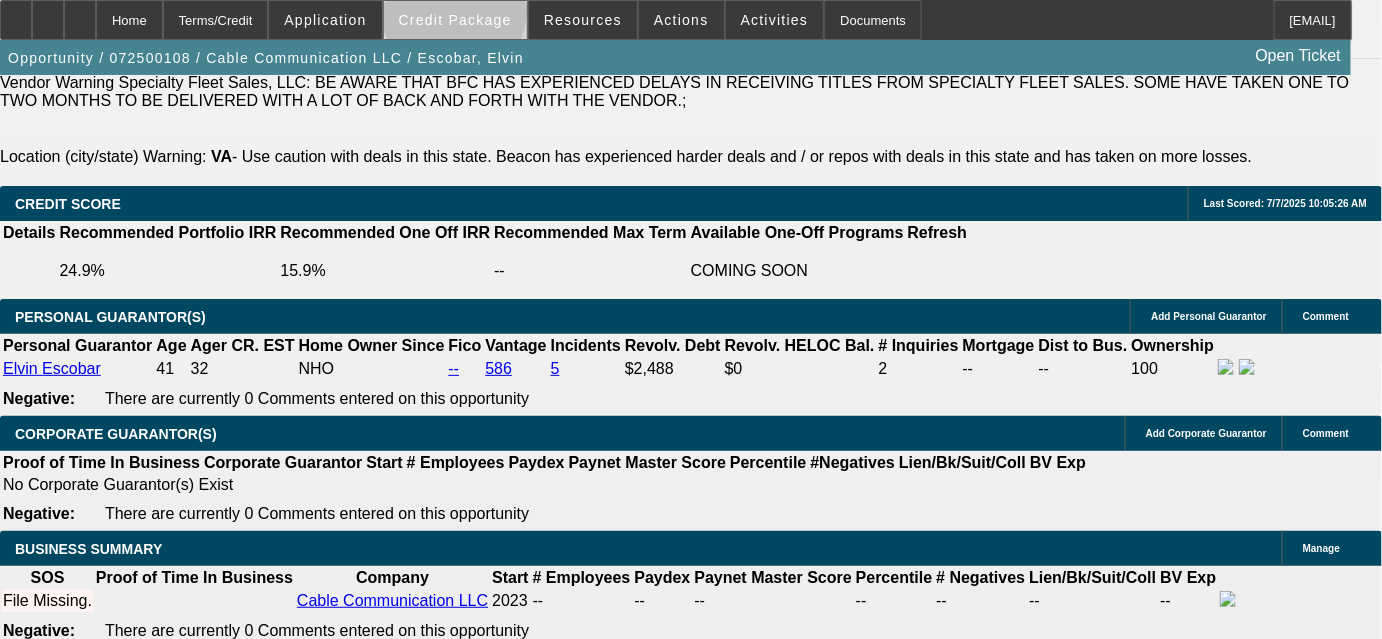 click on "Credit Package" at bounding box center (455, 20) 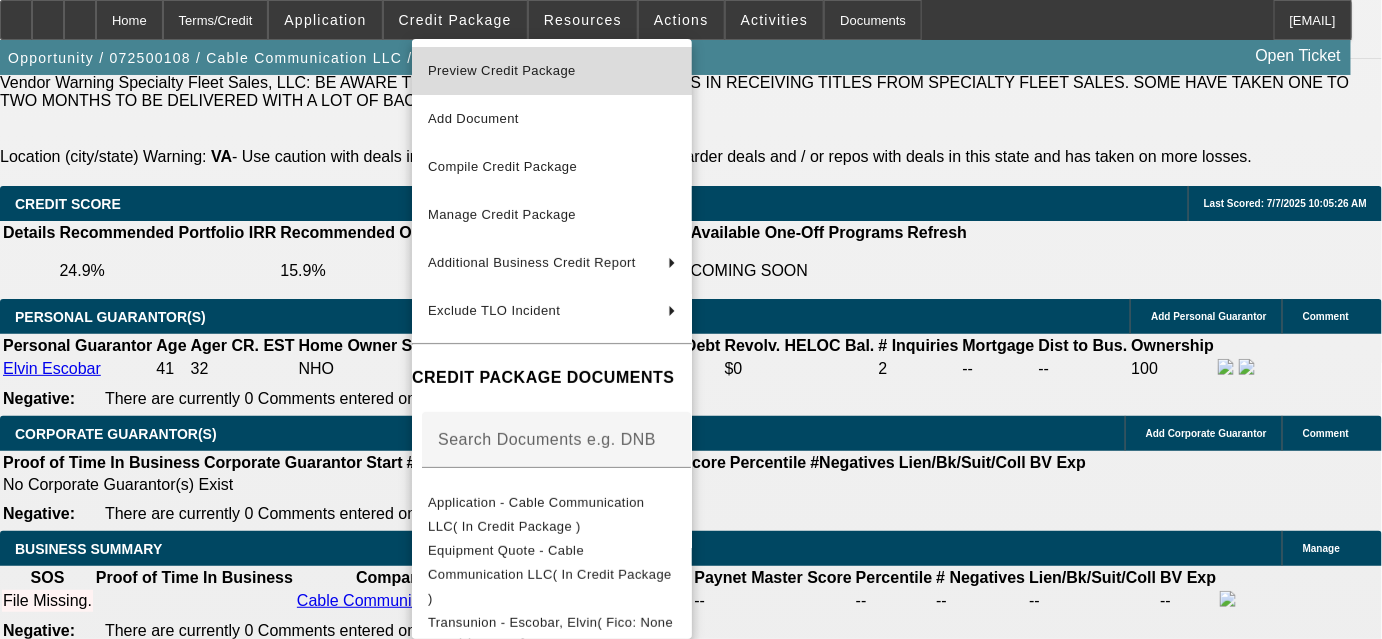 click on "Preview Credit Package" at bounding box center (502, 70) 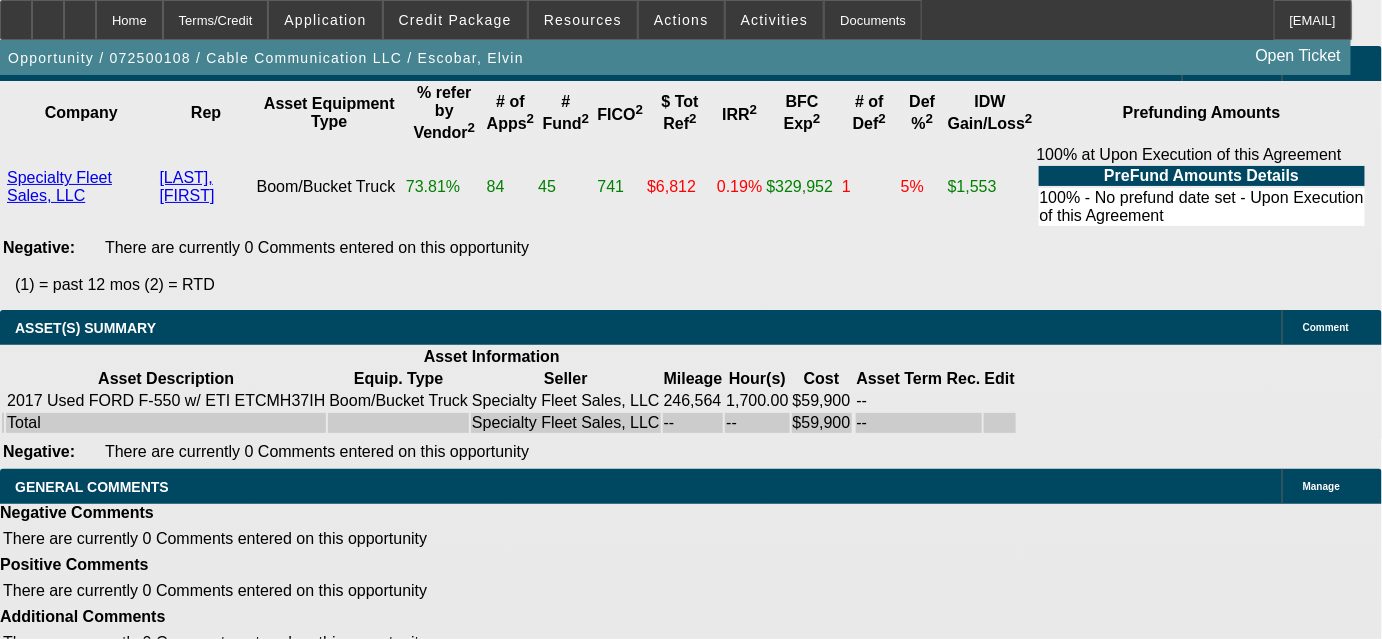 scroll, scrollTop: 4105, scrollLeft: 0, axis: vertical 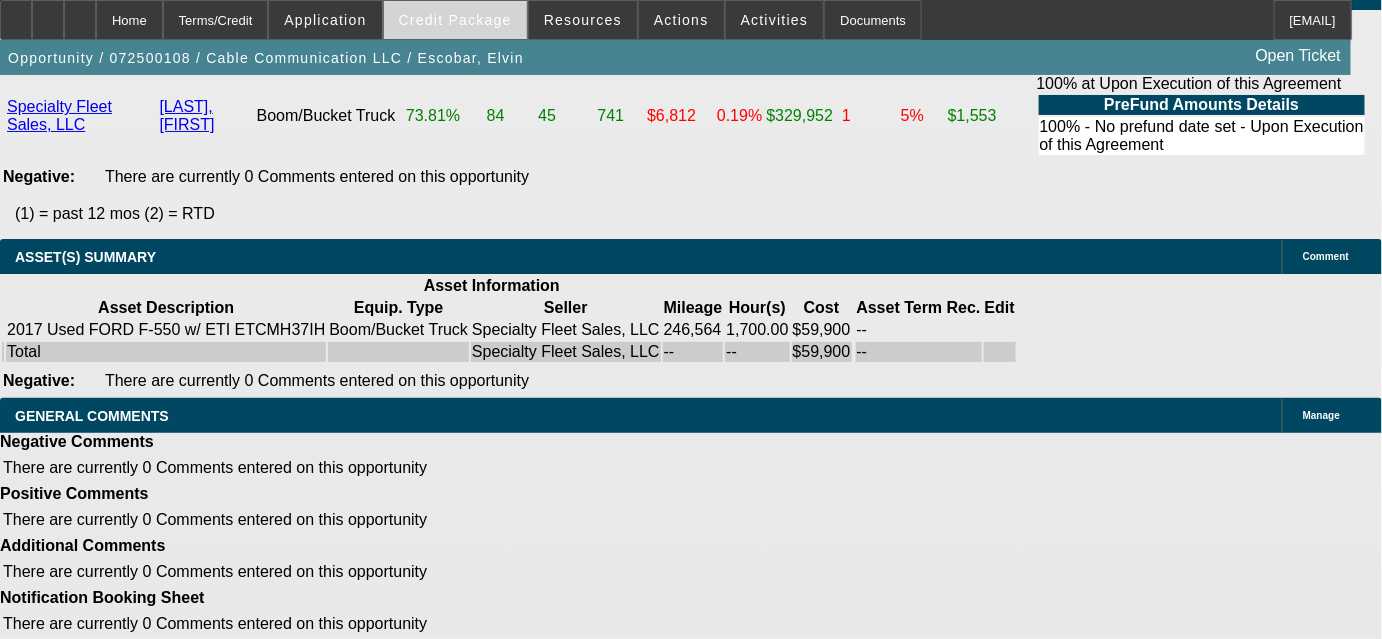click at bounding box center [455, 20] 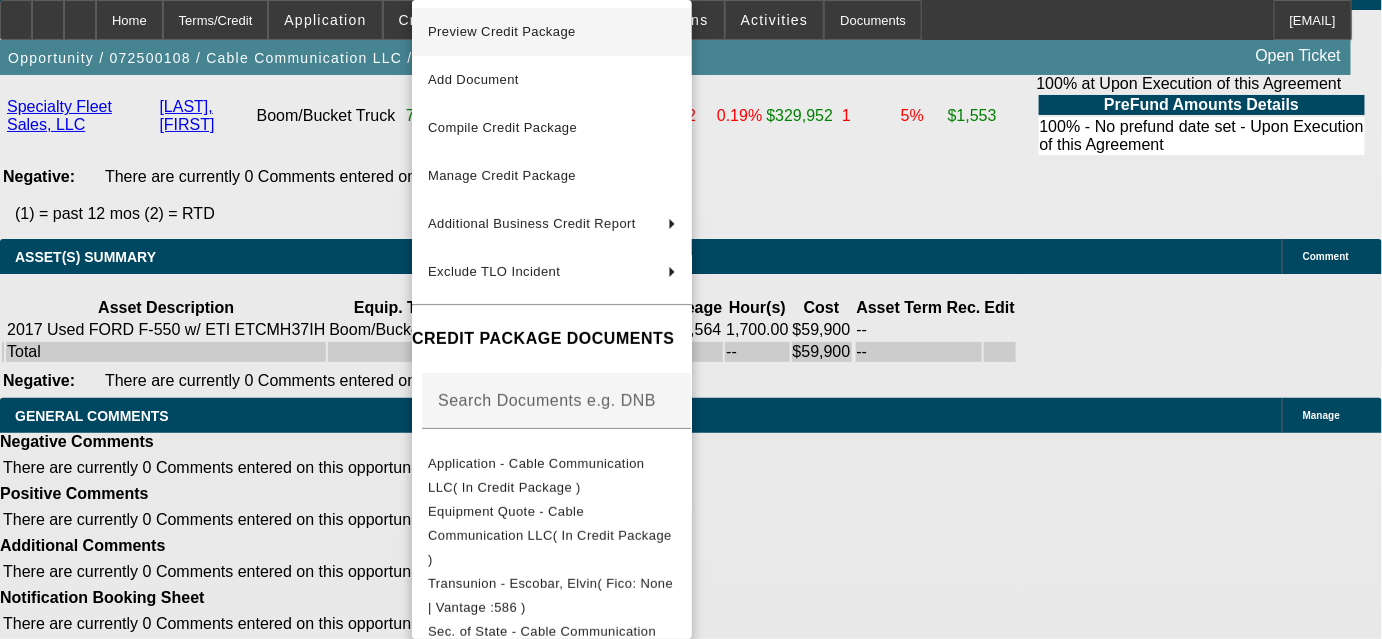 click on "Preview Credit Package" at bounding box center [502, 31] 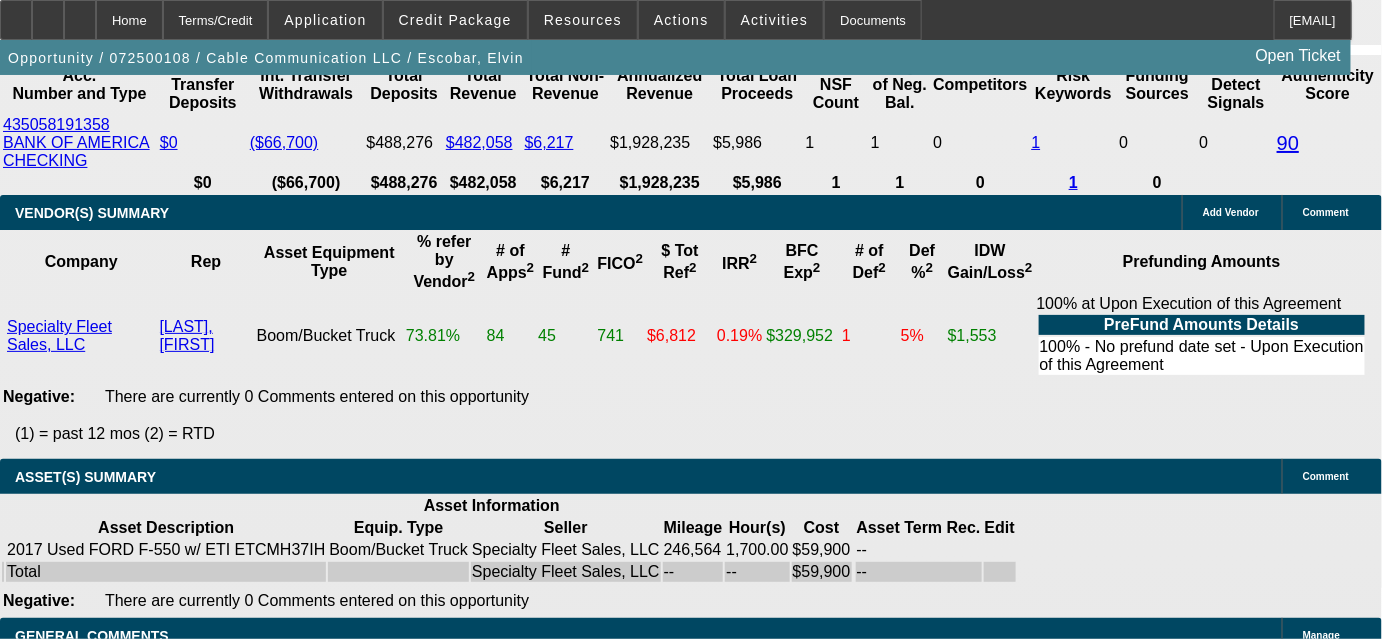 scroll, scrollTop: 3832, scrollLeft: 0, axis: vertical 